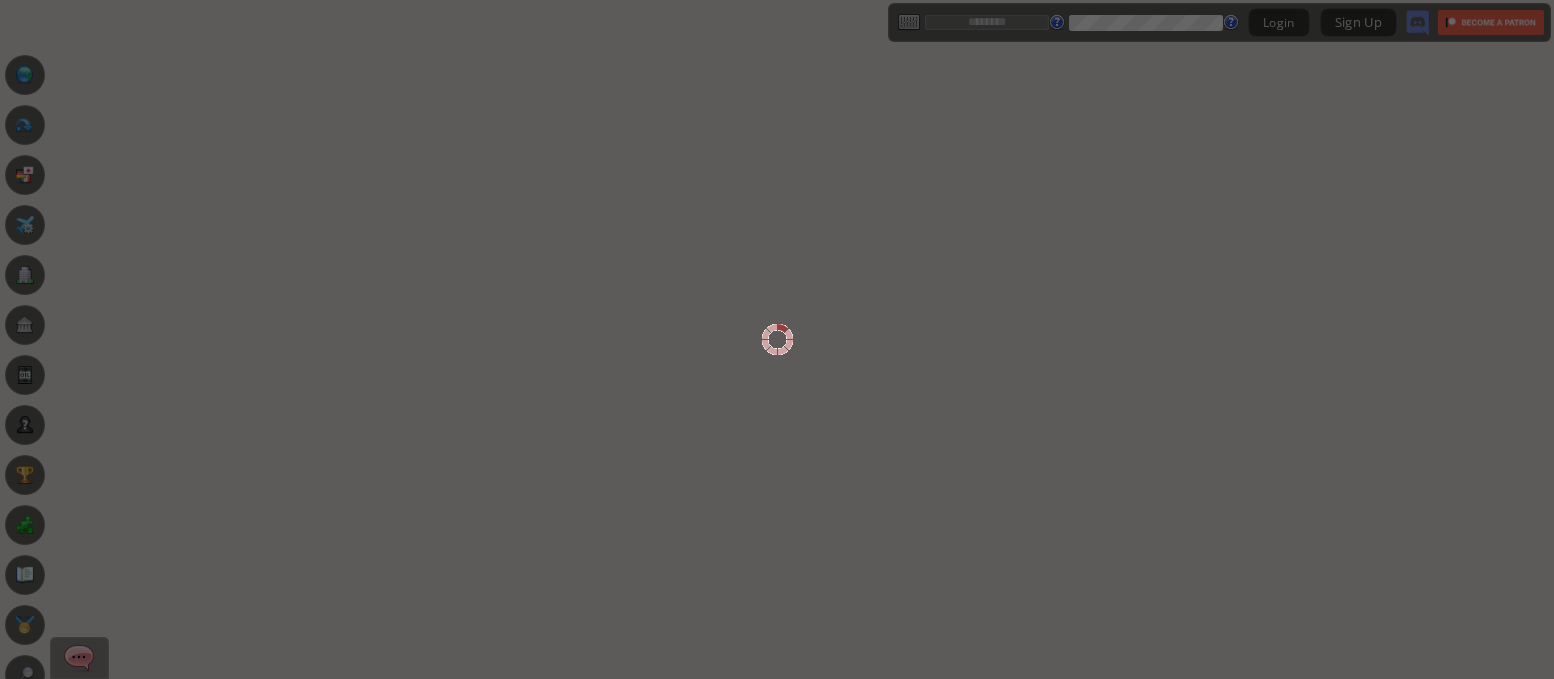scroll, scrollTop: 0, scrollLeft: 0, axis: both 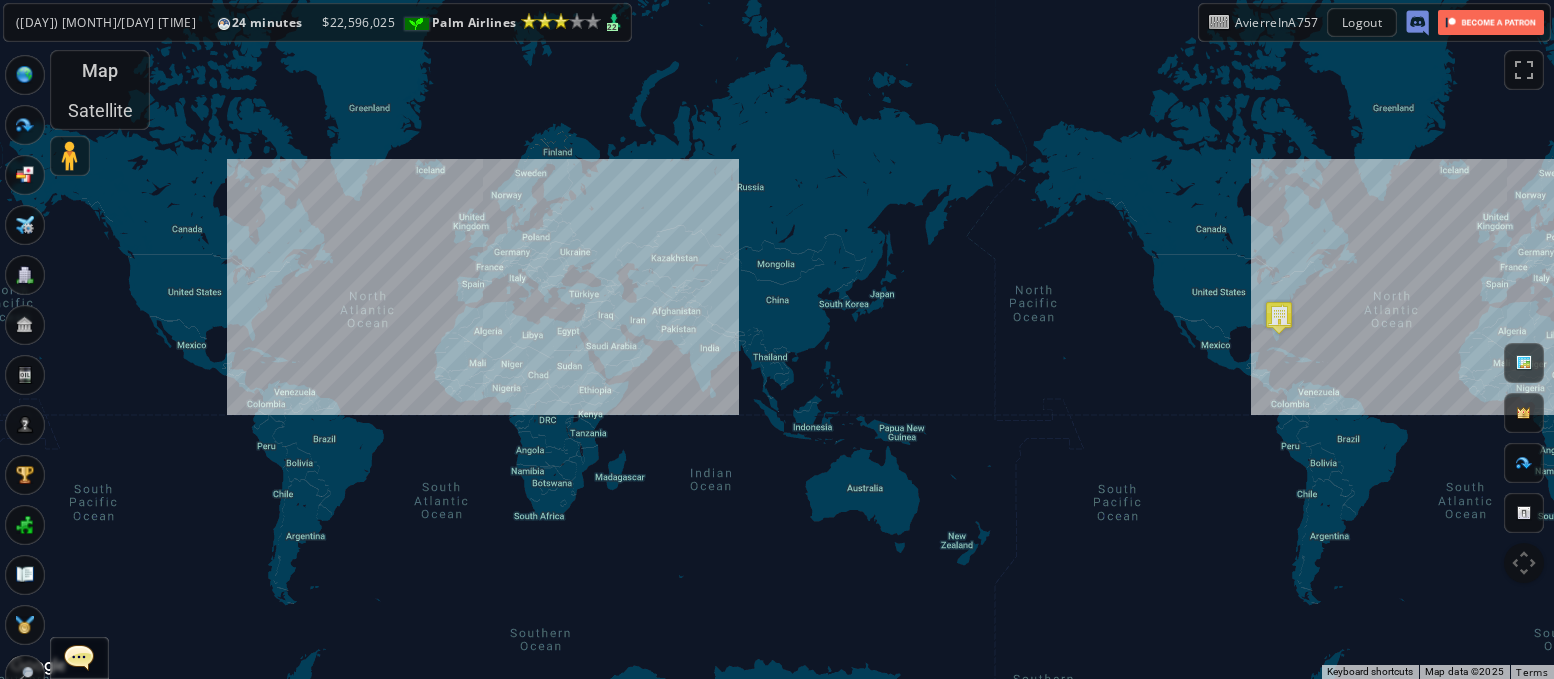 drag, startPoint x: 236, startPoint y: 116, endPoint x: 373, endPoint y: 133, distance: 138.05072 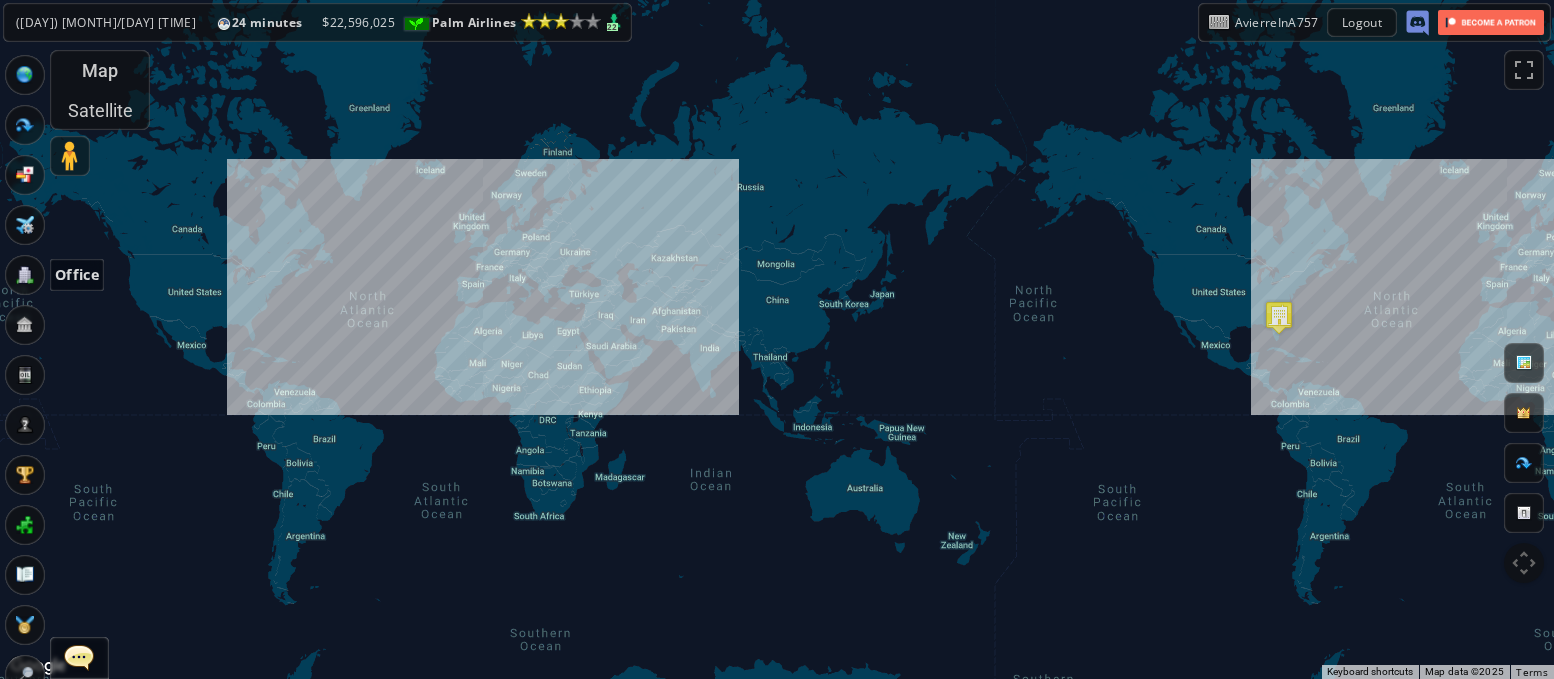 click at bounding box center [25, 275] 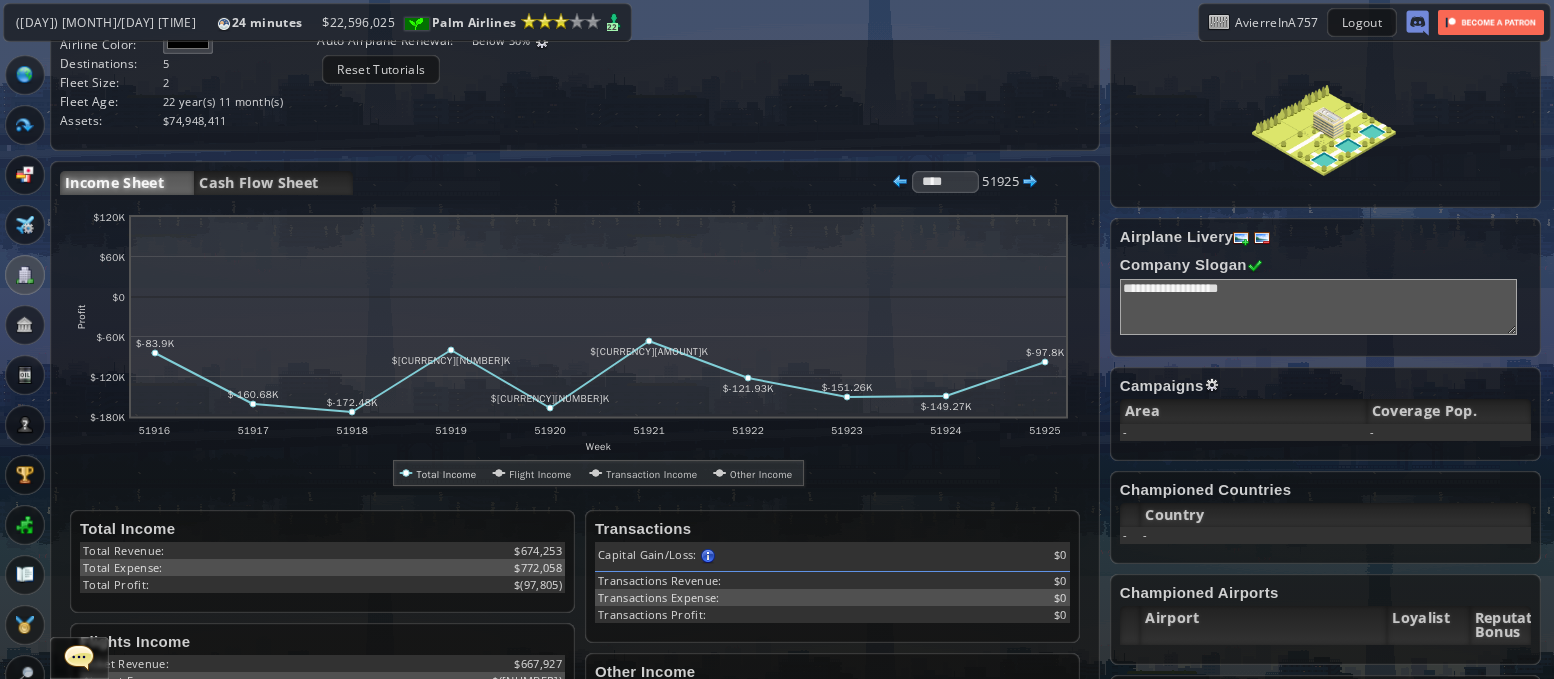 scroll, scrollTop: 295, scrollLeft: 0, axis: vertical 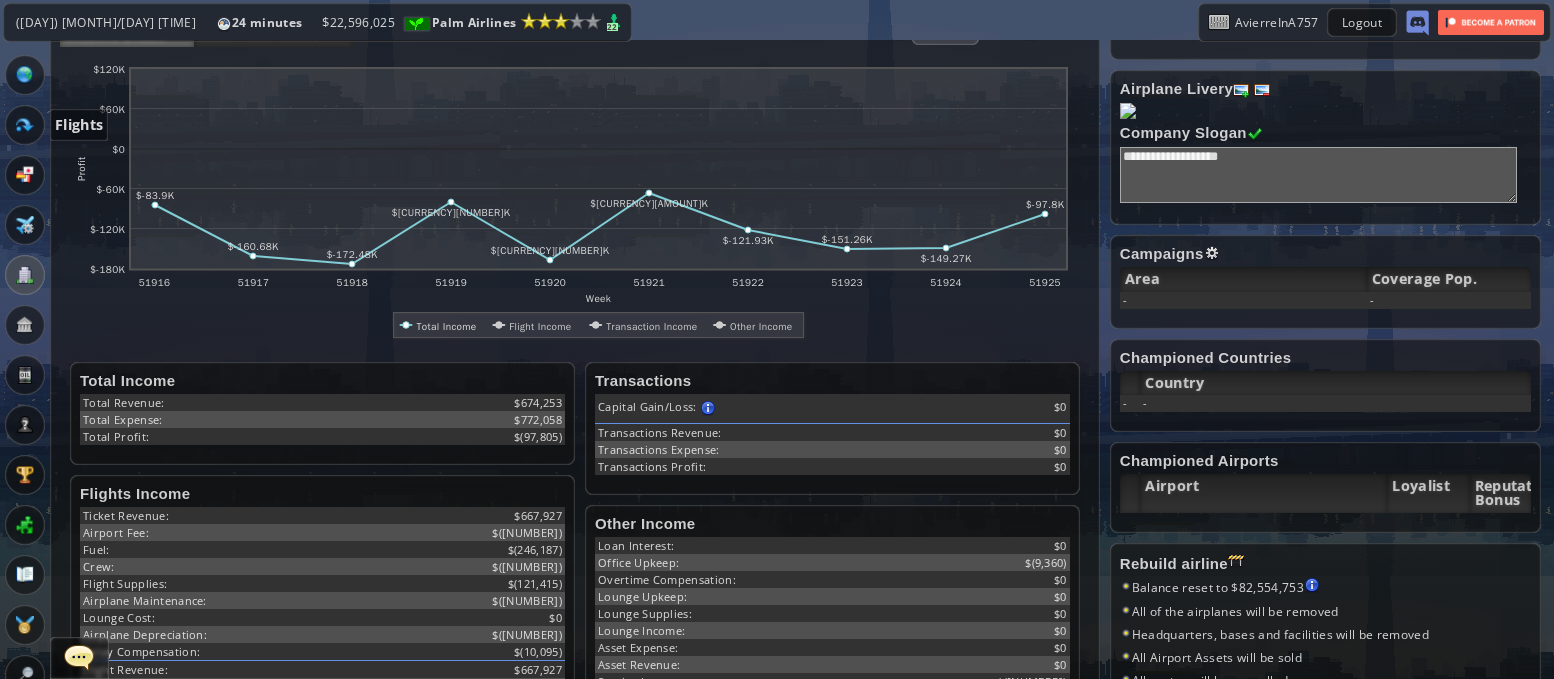 click at bounding box center (25, 125) 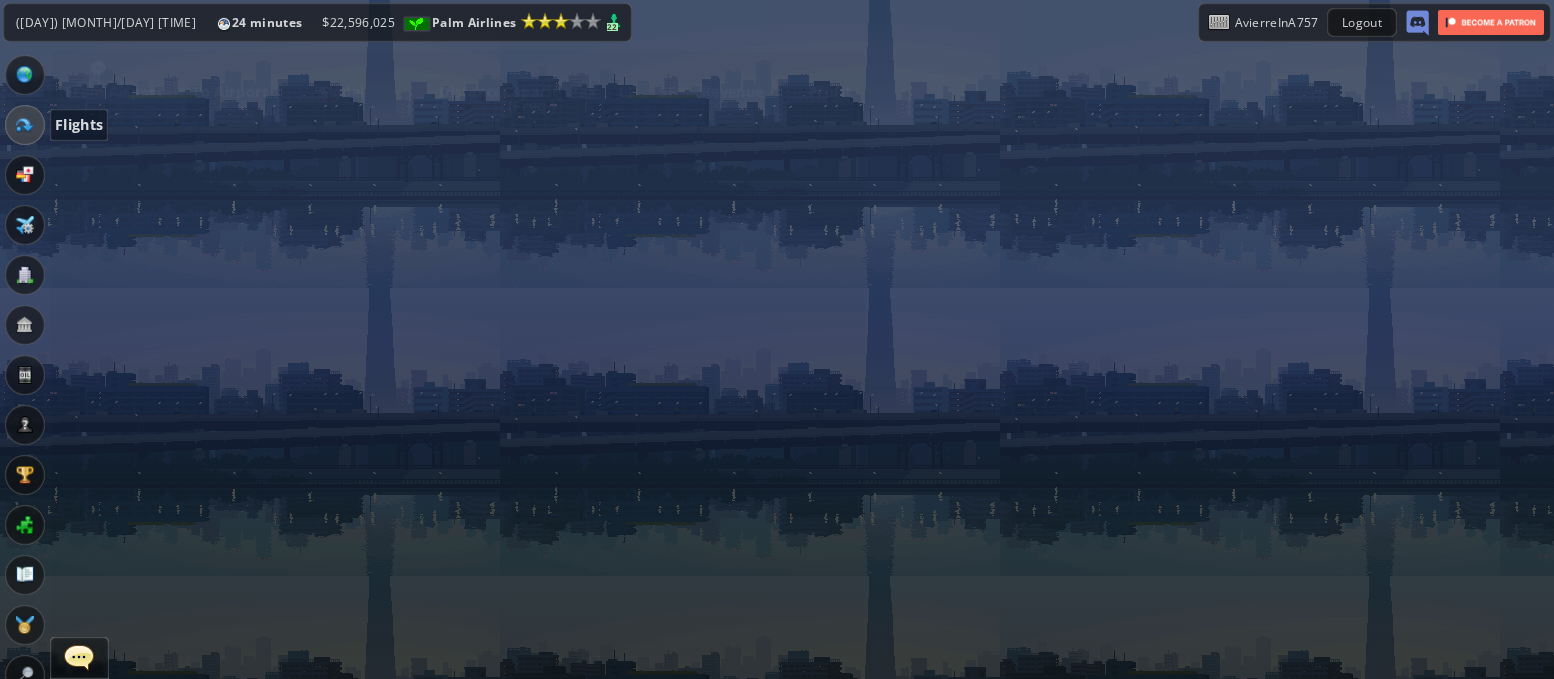 scroll, scrollTop: 0, scrollLeft: 0, axis: both 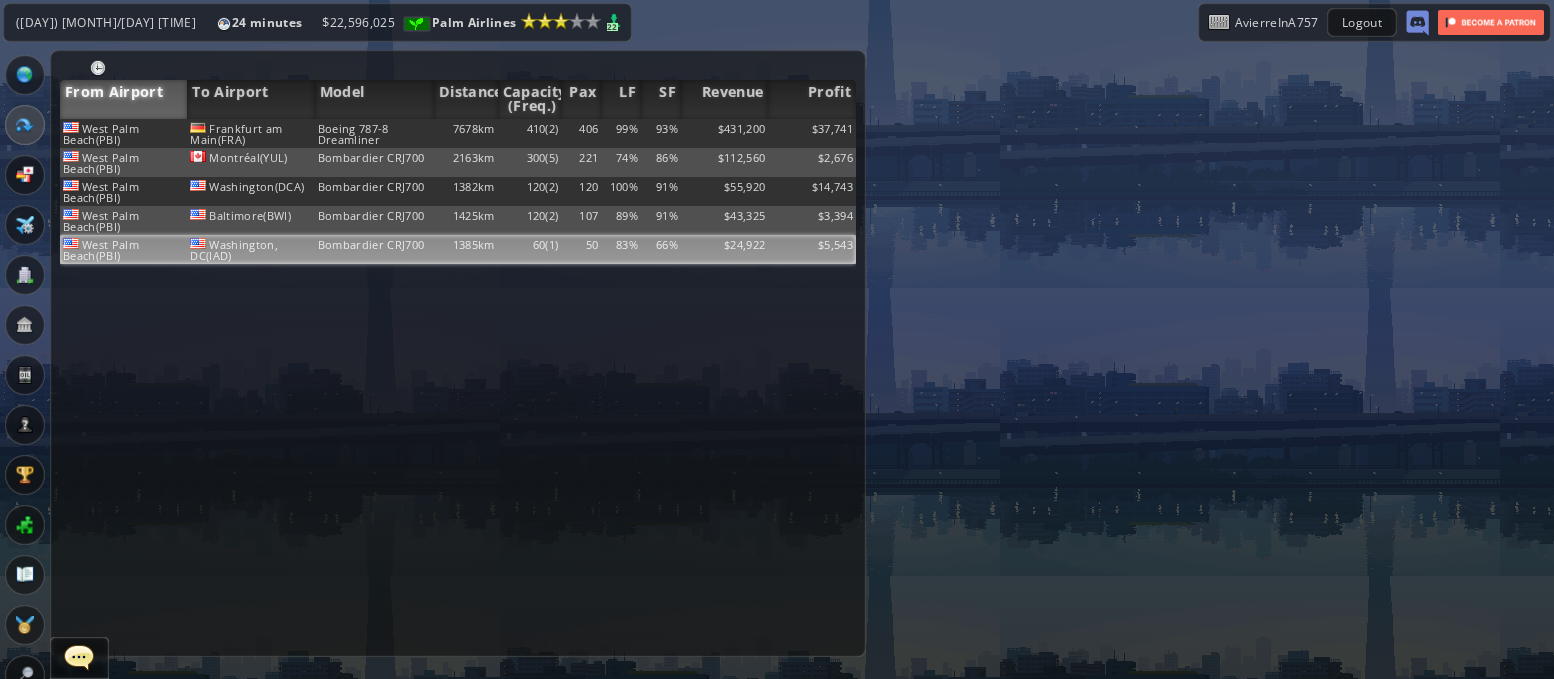 click on "1385km" at bounding box center [466, 133] 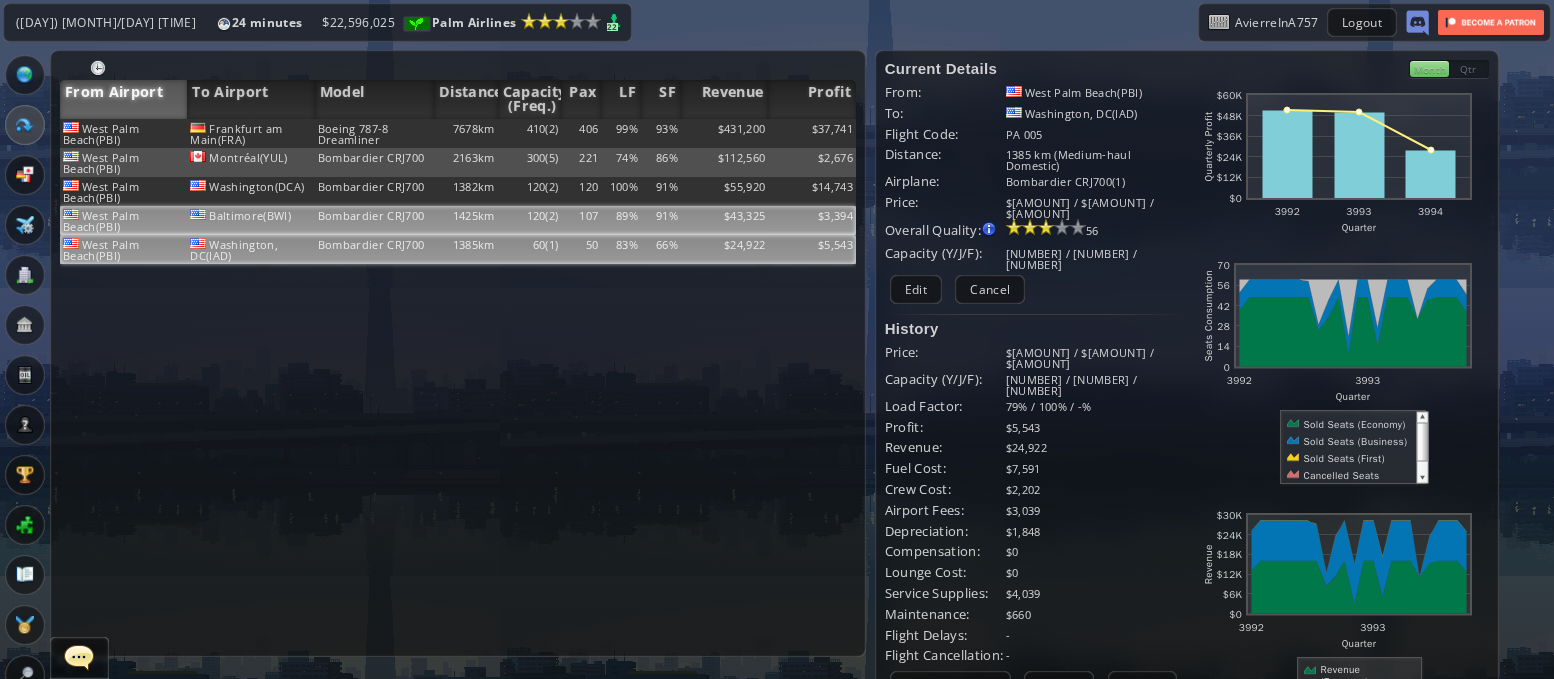 click on "120(2)" at bounding box center (530, 133) 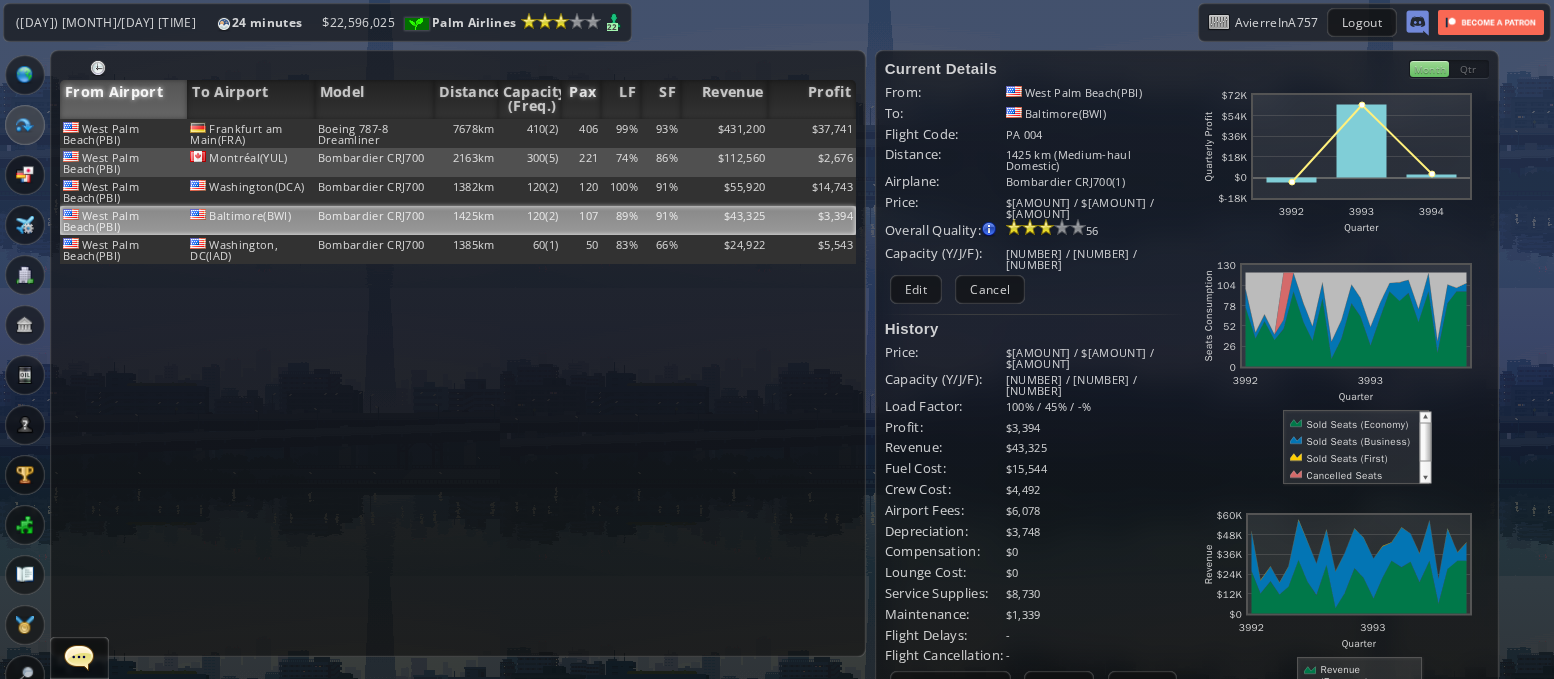 click on "Pax" at bounding box center (581, 99) 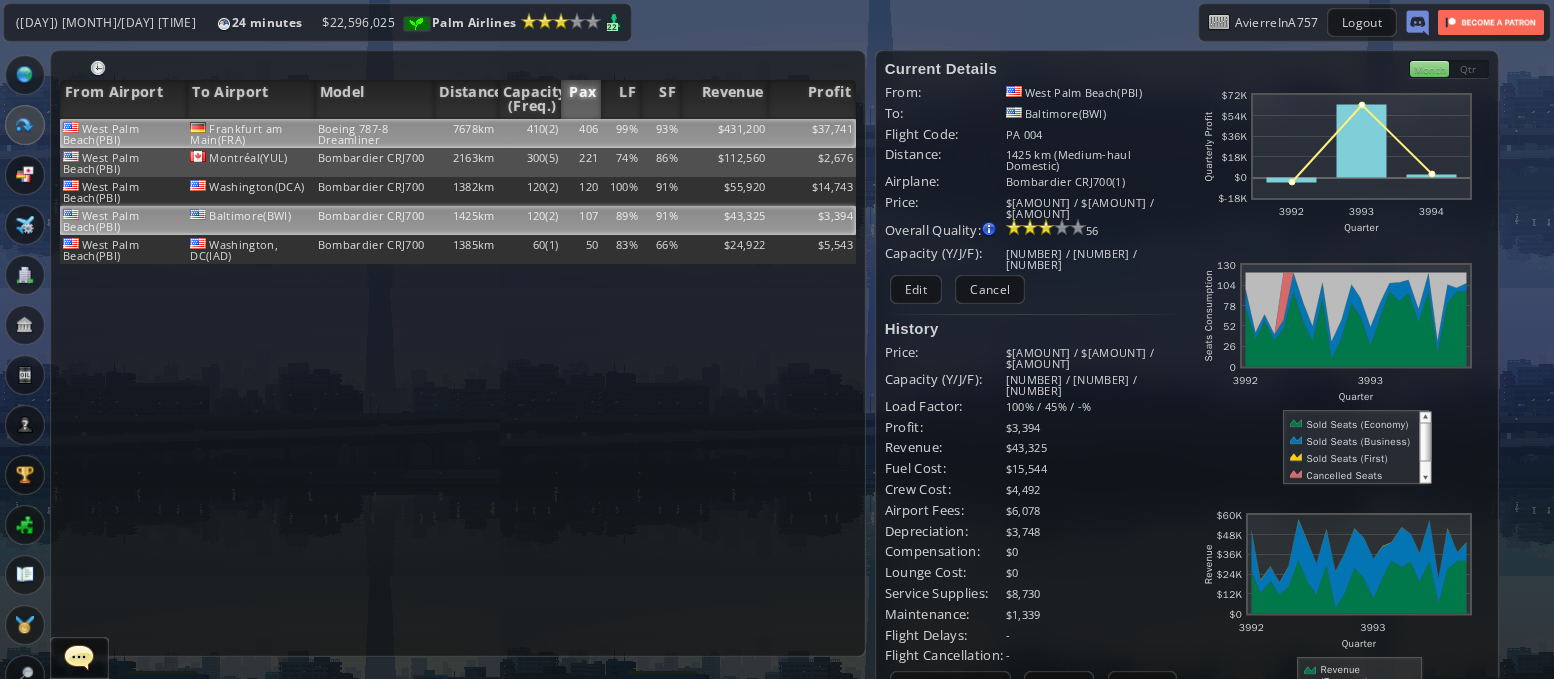 click on "99%" at bounding box center [621, 133] 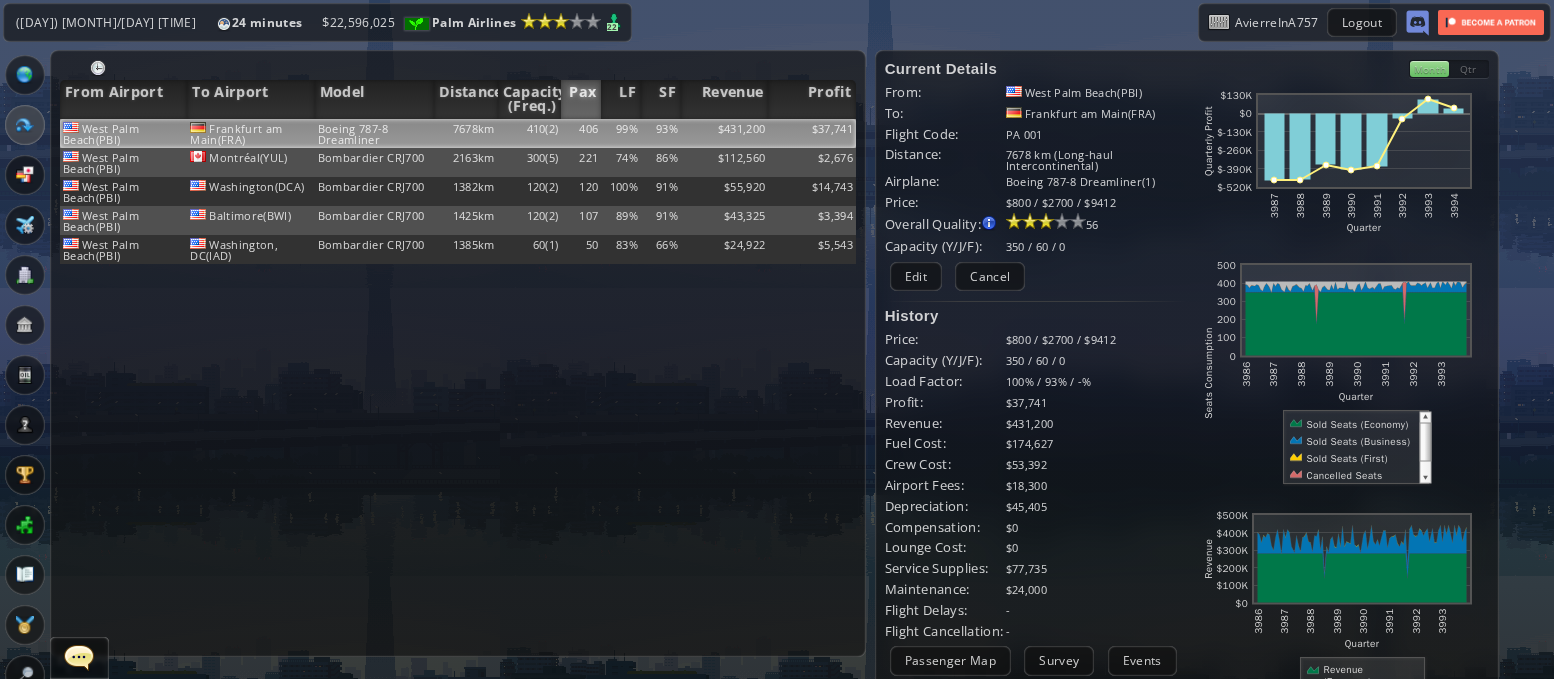 click on "Pax" at bounding box center [581, 99] 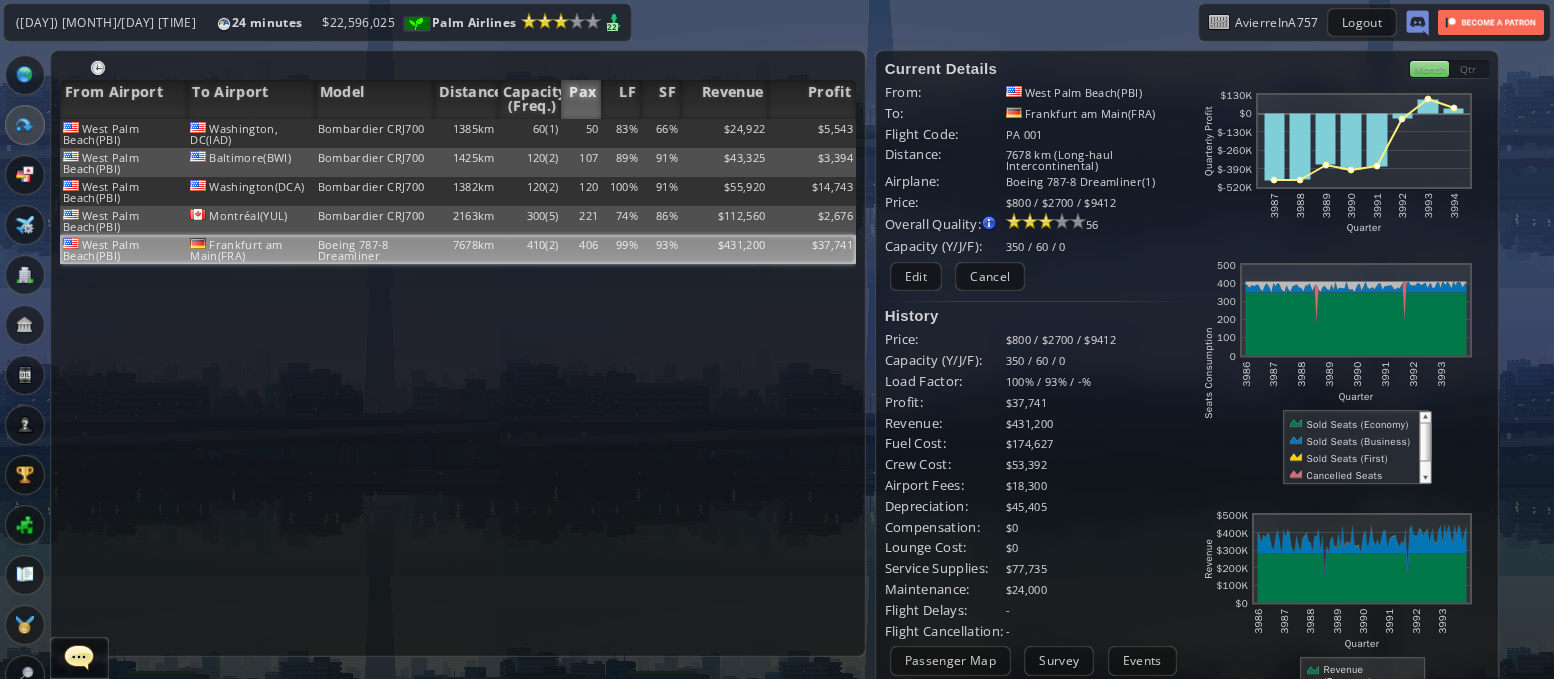 click on "Pax" at bounding box center (581, 99) 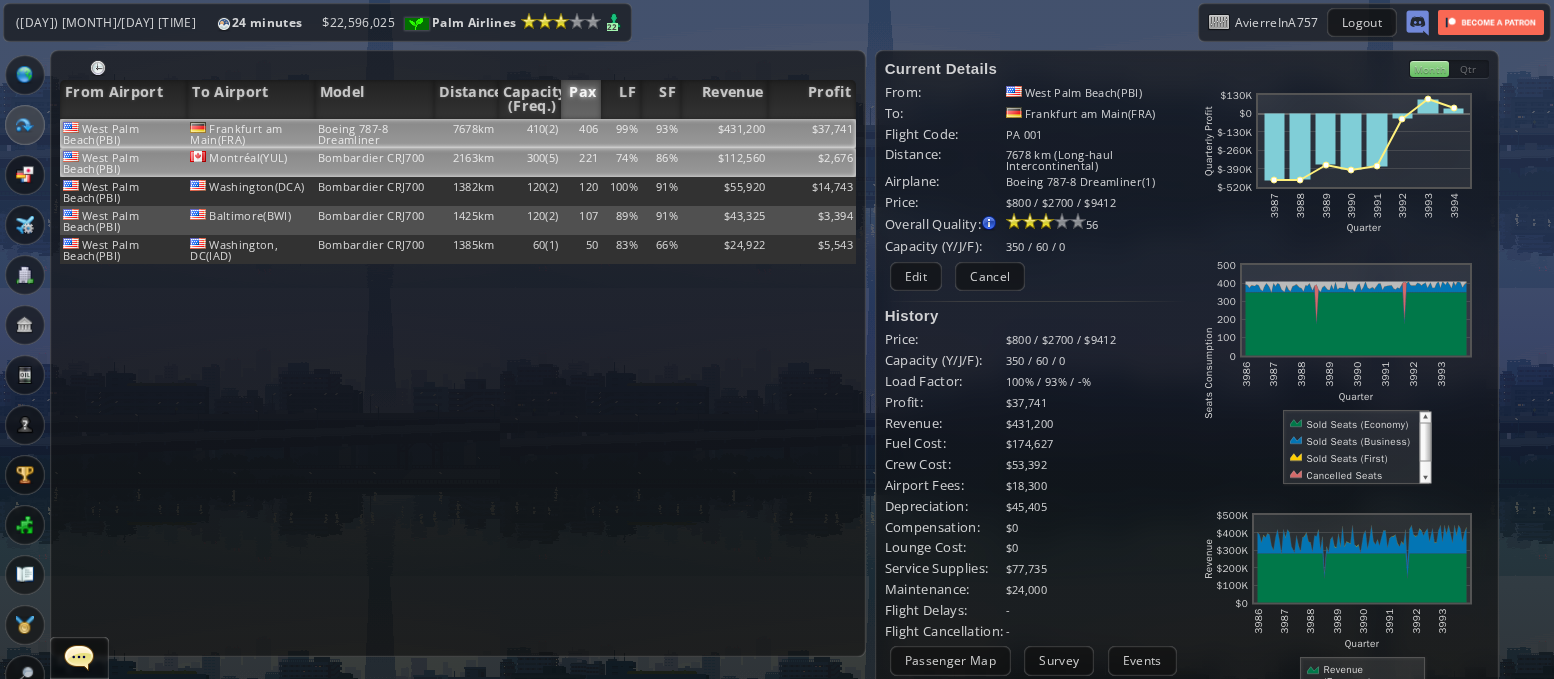 click on "$2,676" at bounding box center [812, 133] 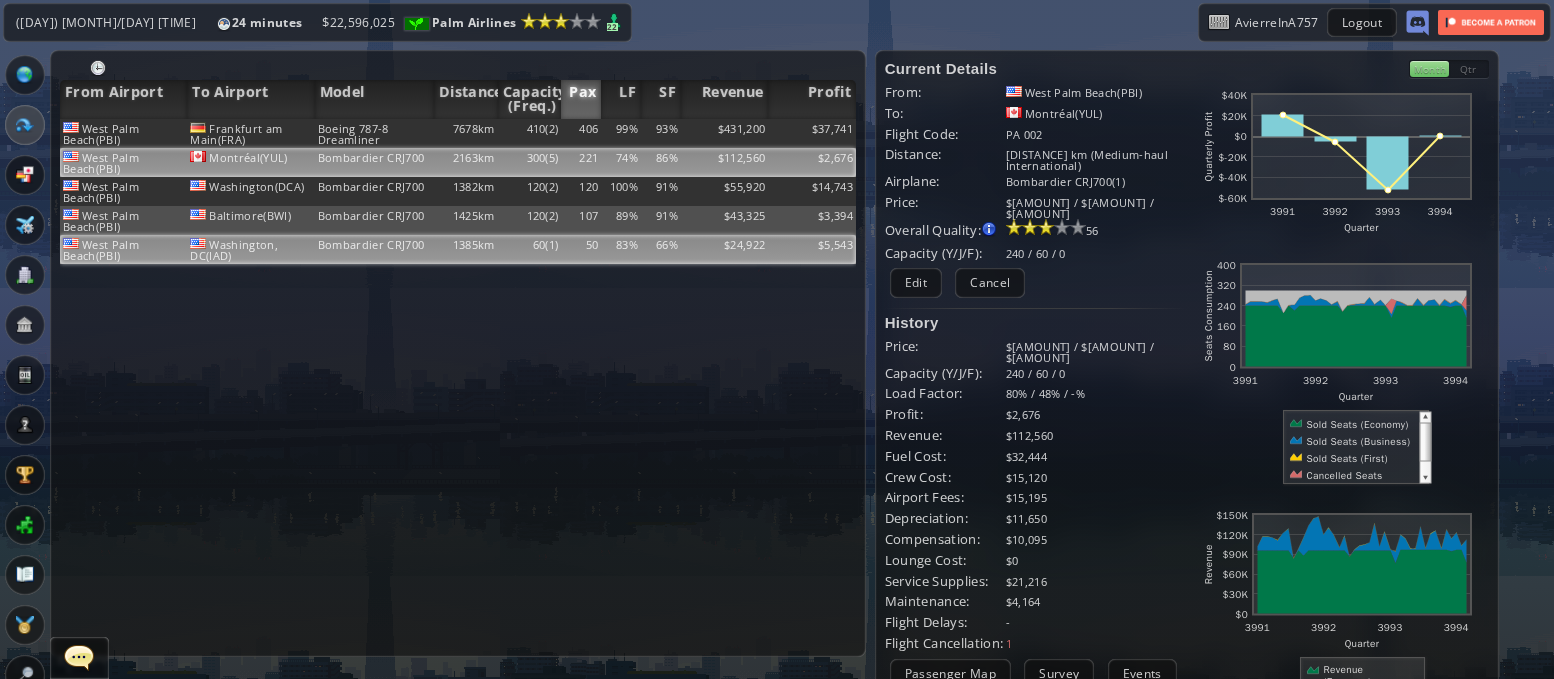 click on "$5,543" at bounding box center [812, 133] 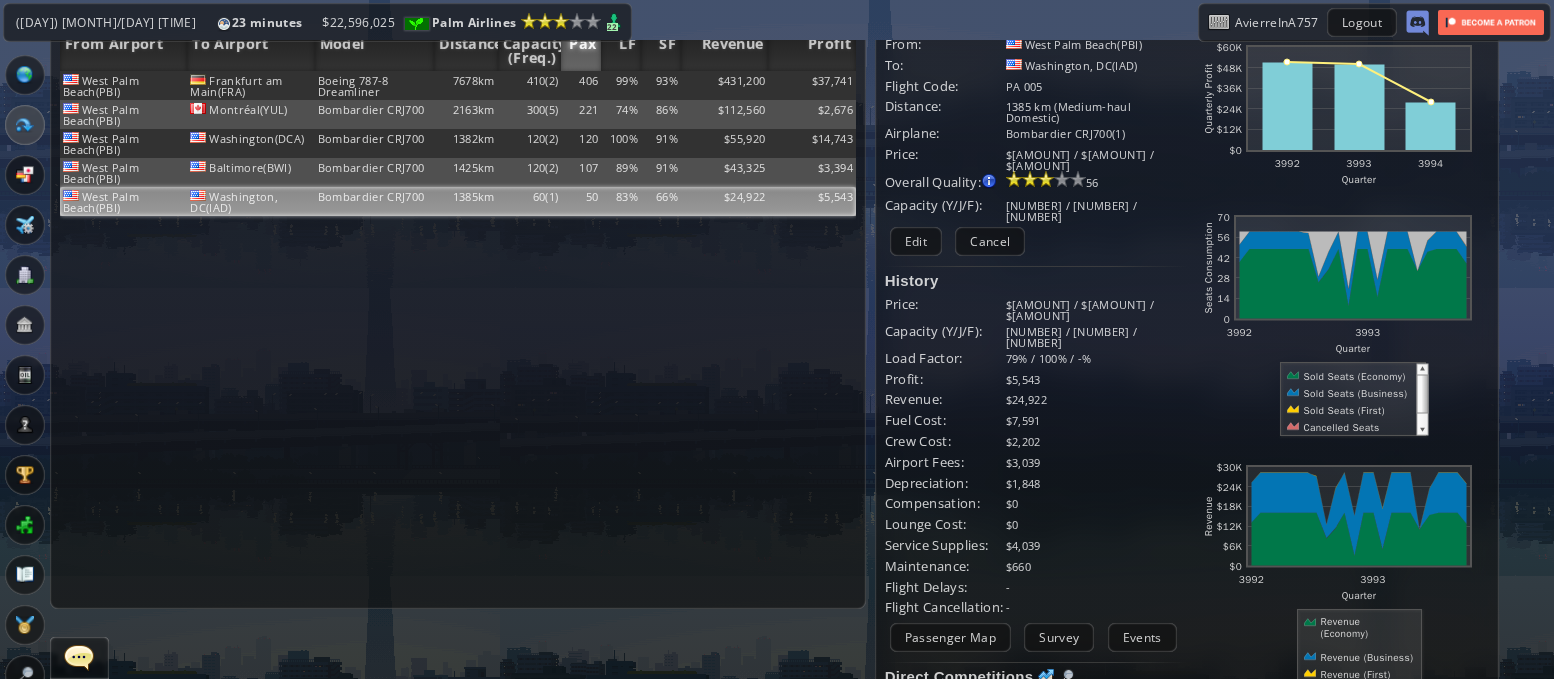 scroll, scrollTop: 43, scrollLeft: 0, axis: vertical 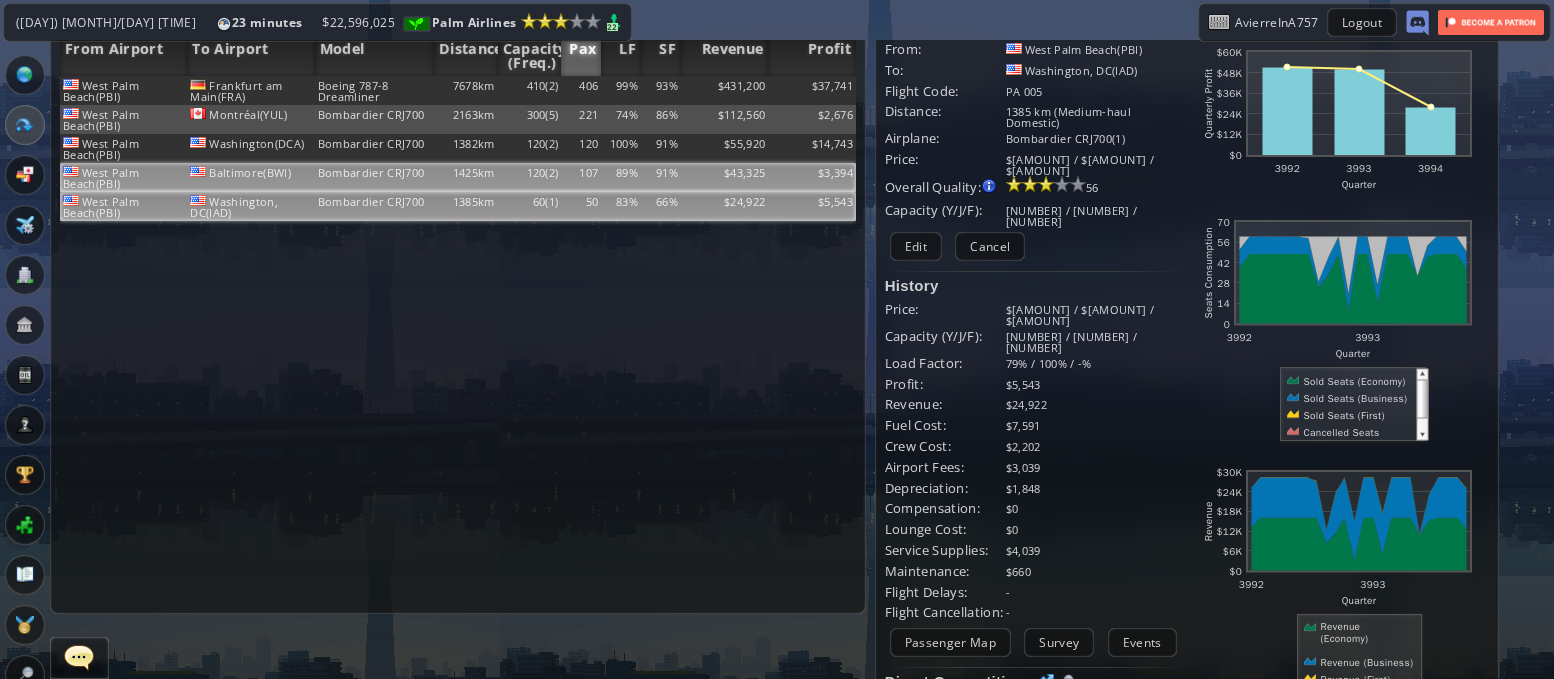 click on "$3,394" at bounding box center [812, 90] 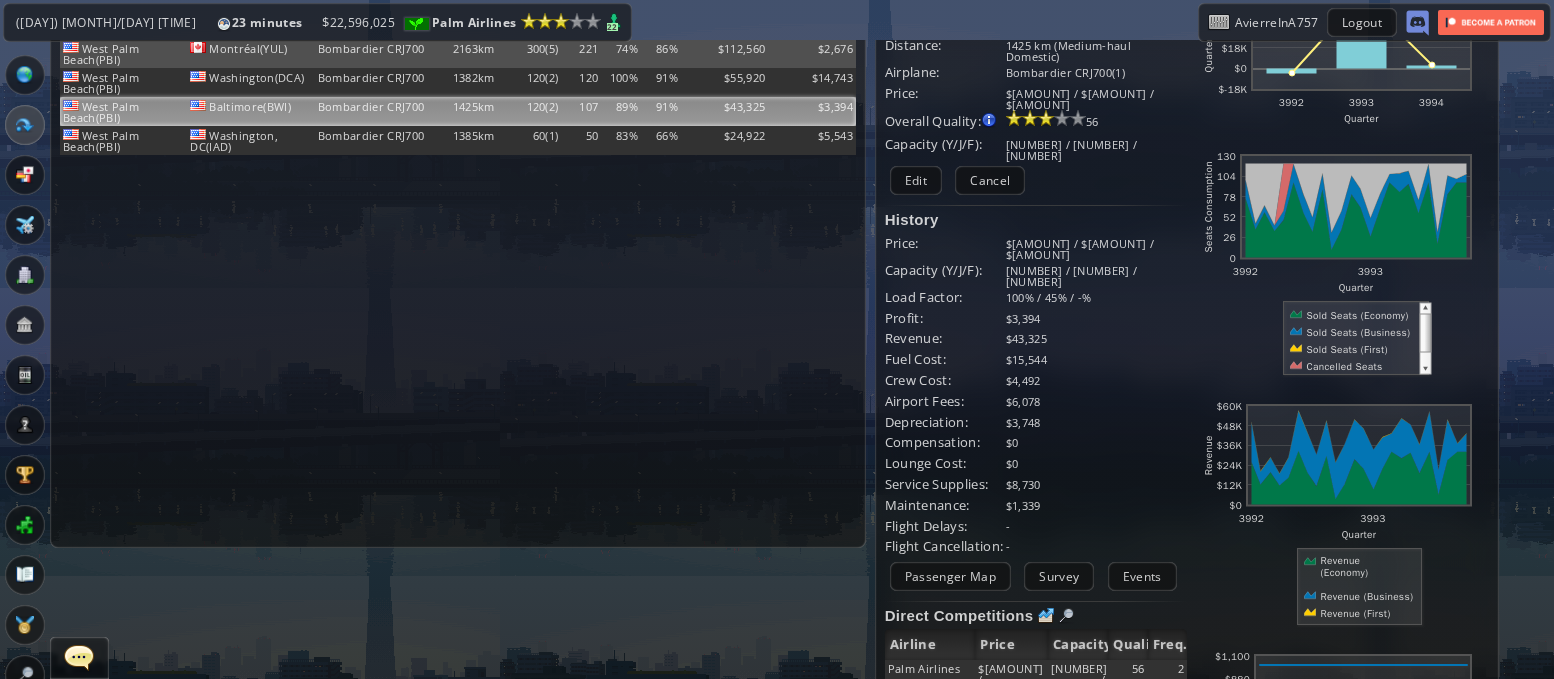 scroll, scrollTop: 60, scrollLeft: 0, axis: vertical 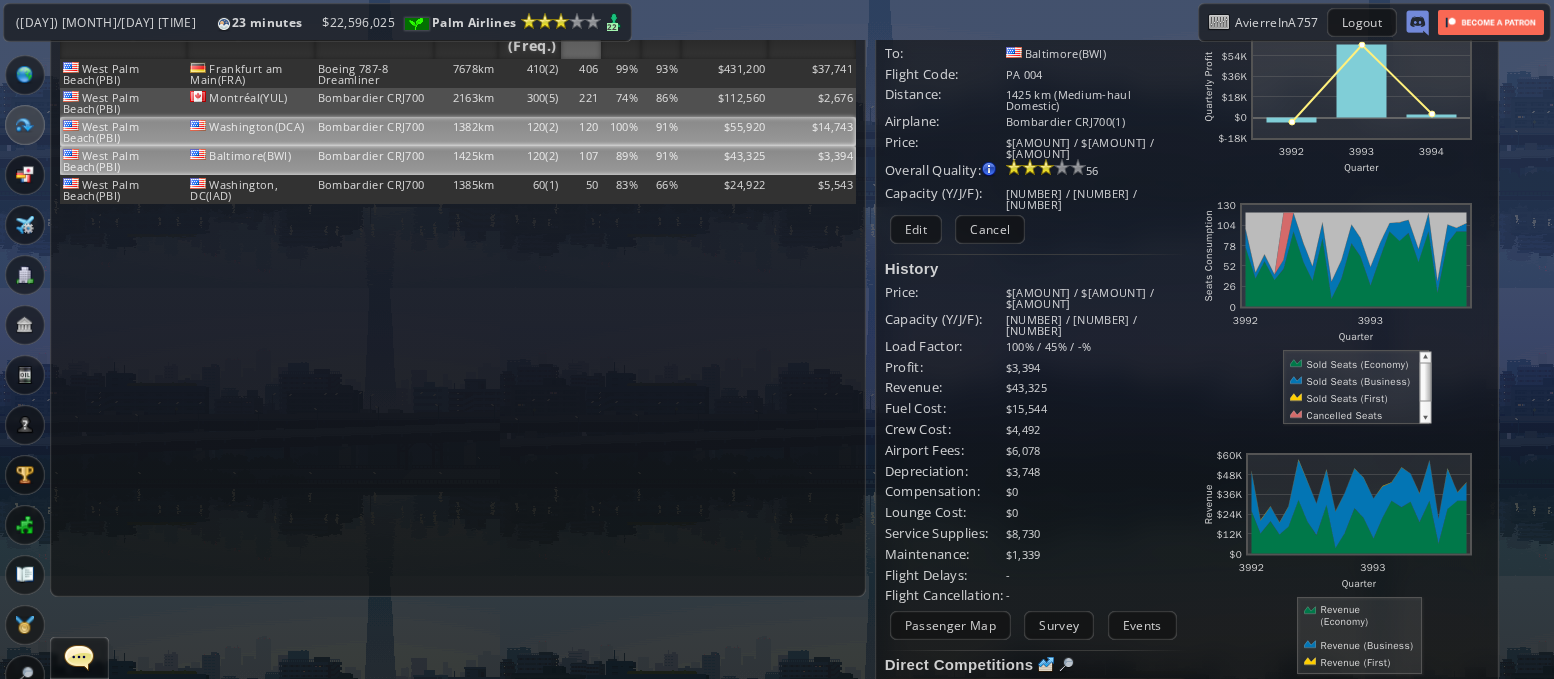 click on "$14,743" at bounding box center (812, 73) 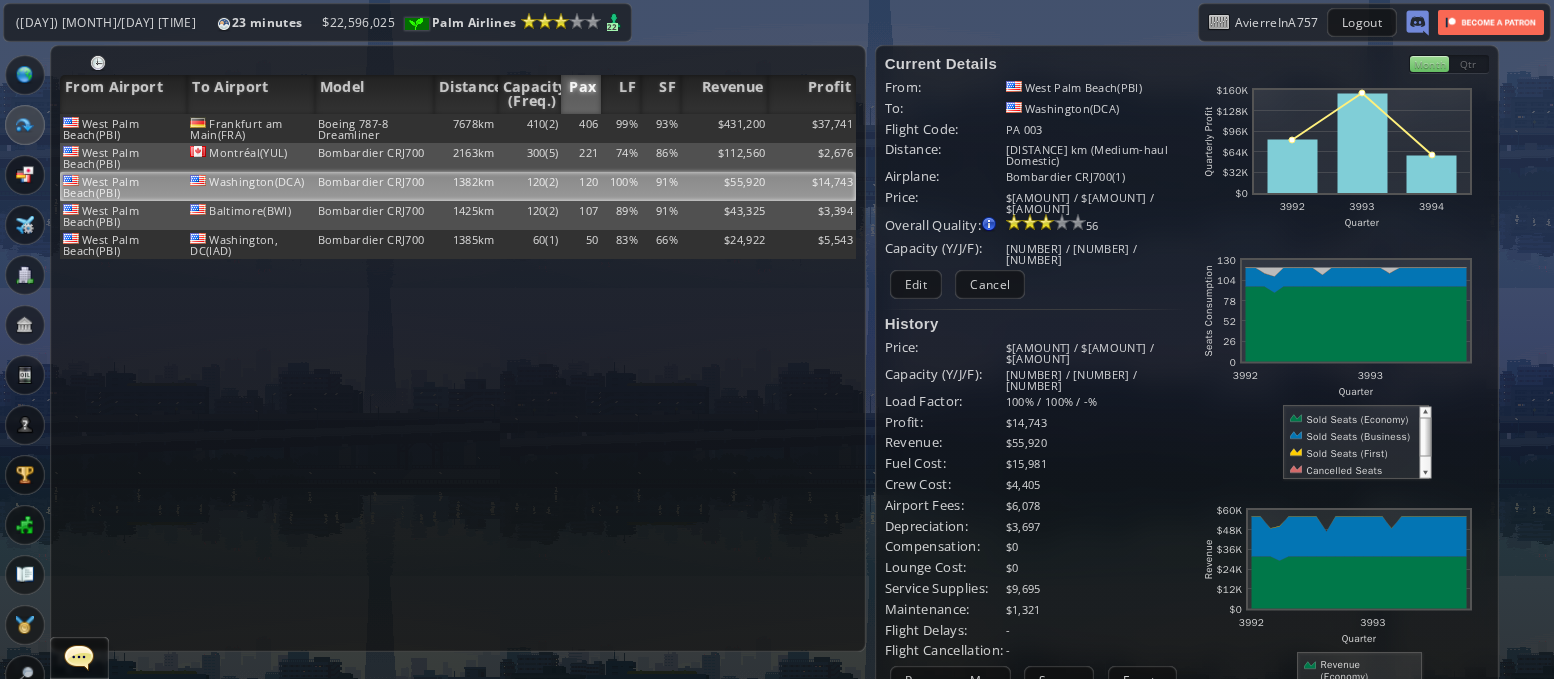 scroll, scrollTop: 4, scrollLeft: 0, axis: vertical 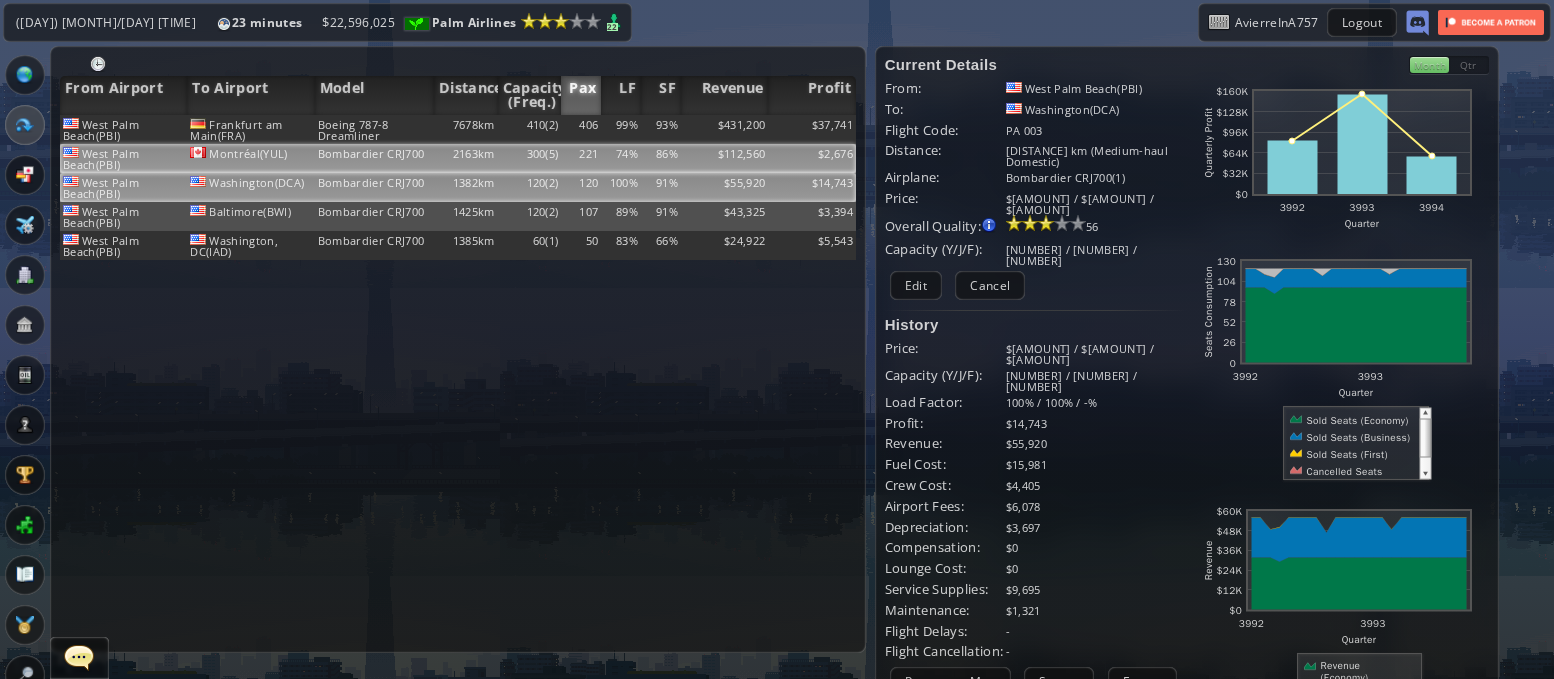 click on "Montréal(YUL)" at bounding box center [250, 129] 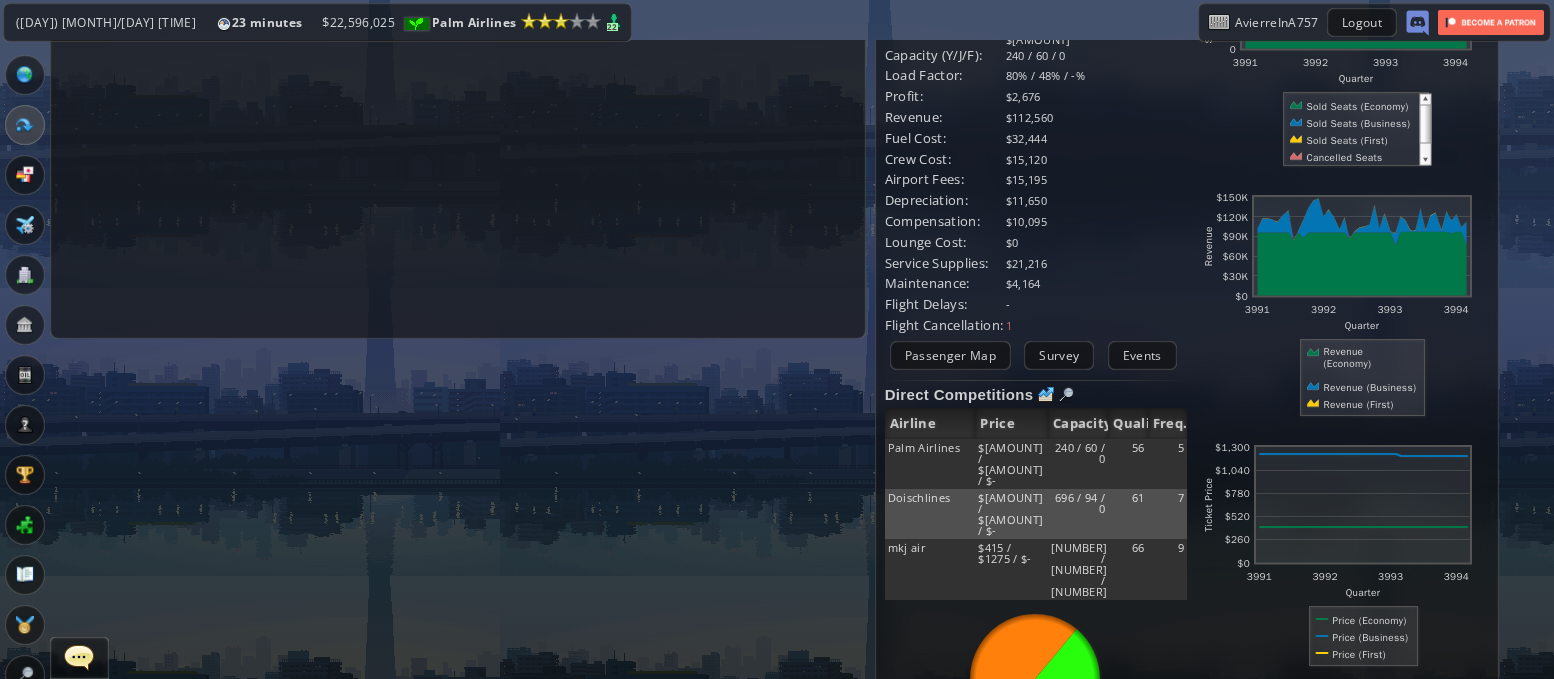 scroll, scrollTop: 349, scrollLeft: 0, axis: vertical 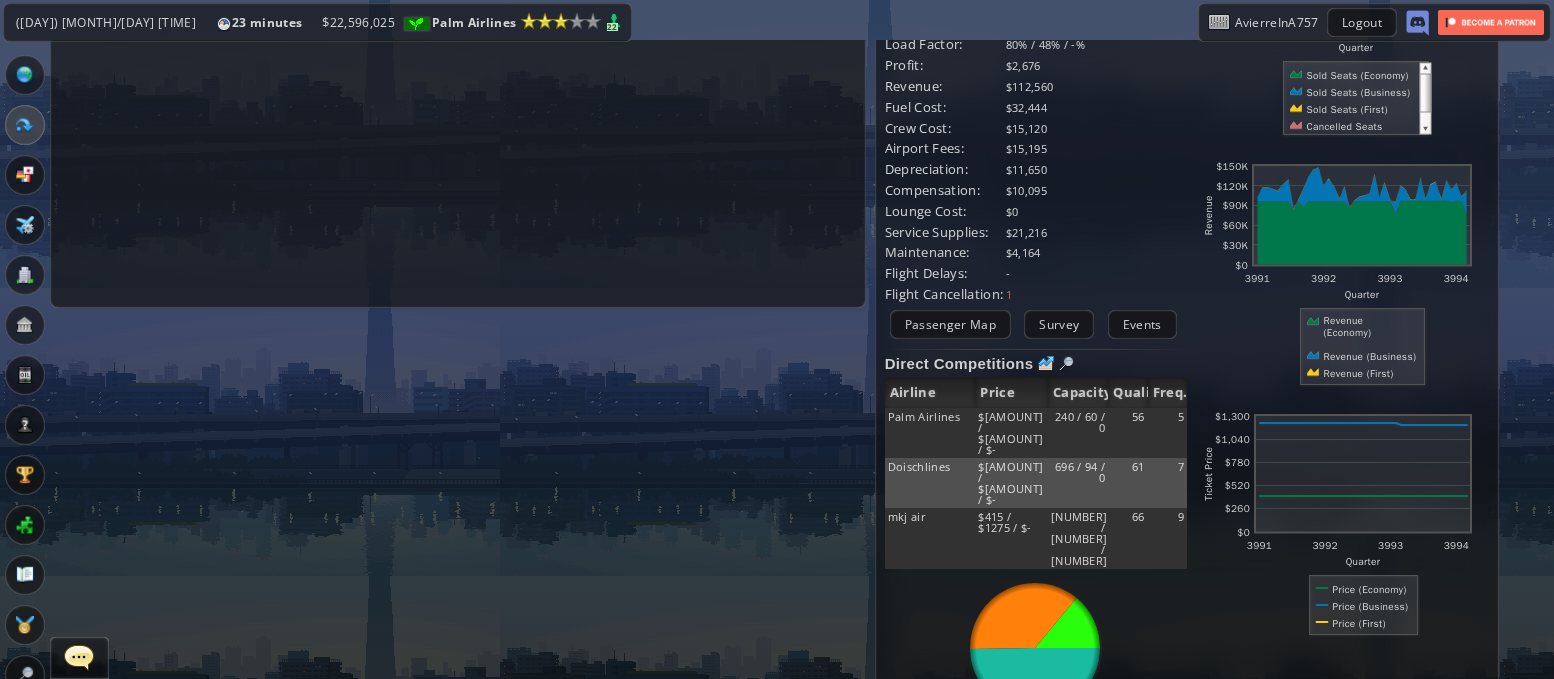 click at bounding box center [25, 75] 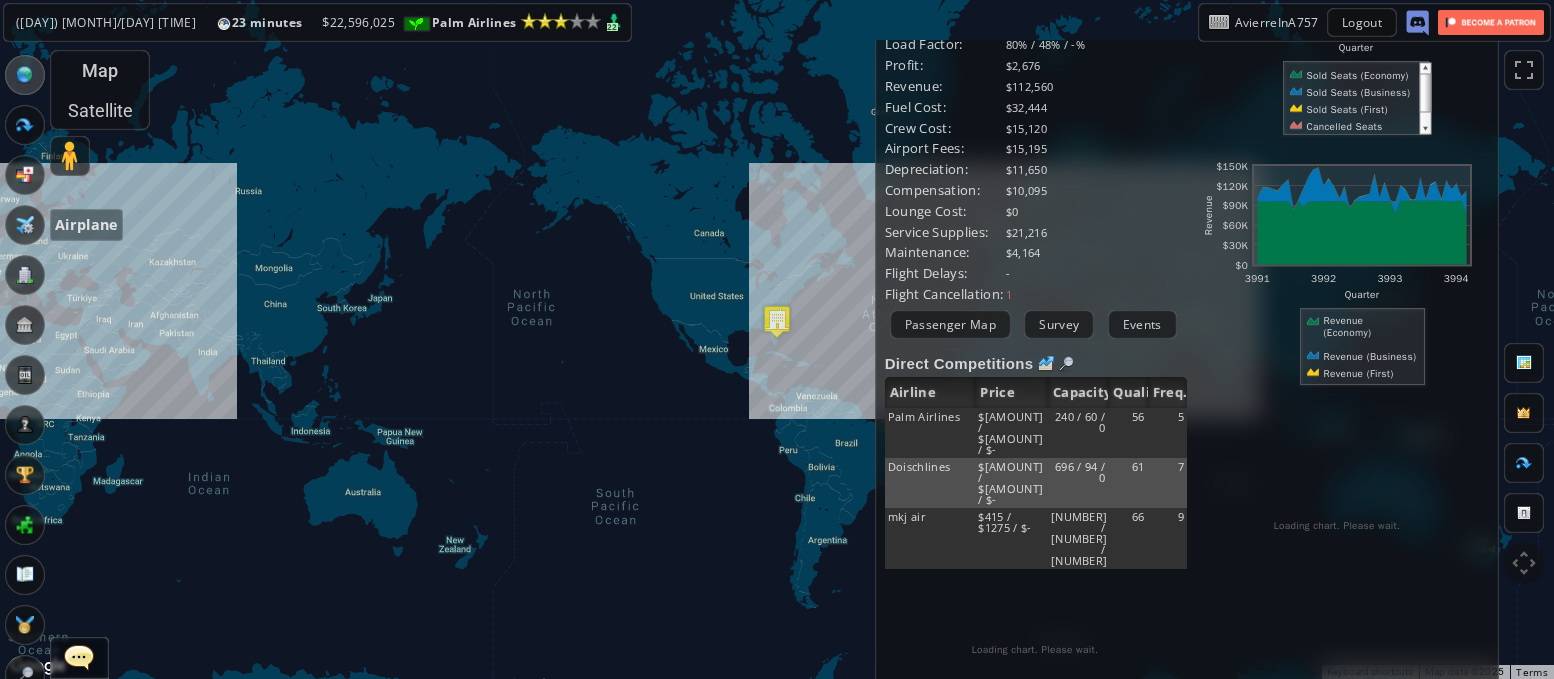 click at bounding box center (25, 225) 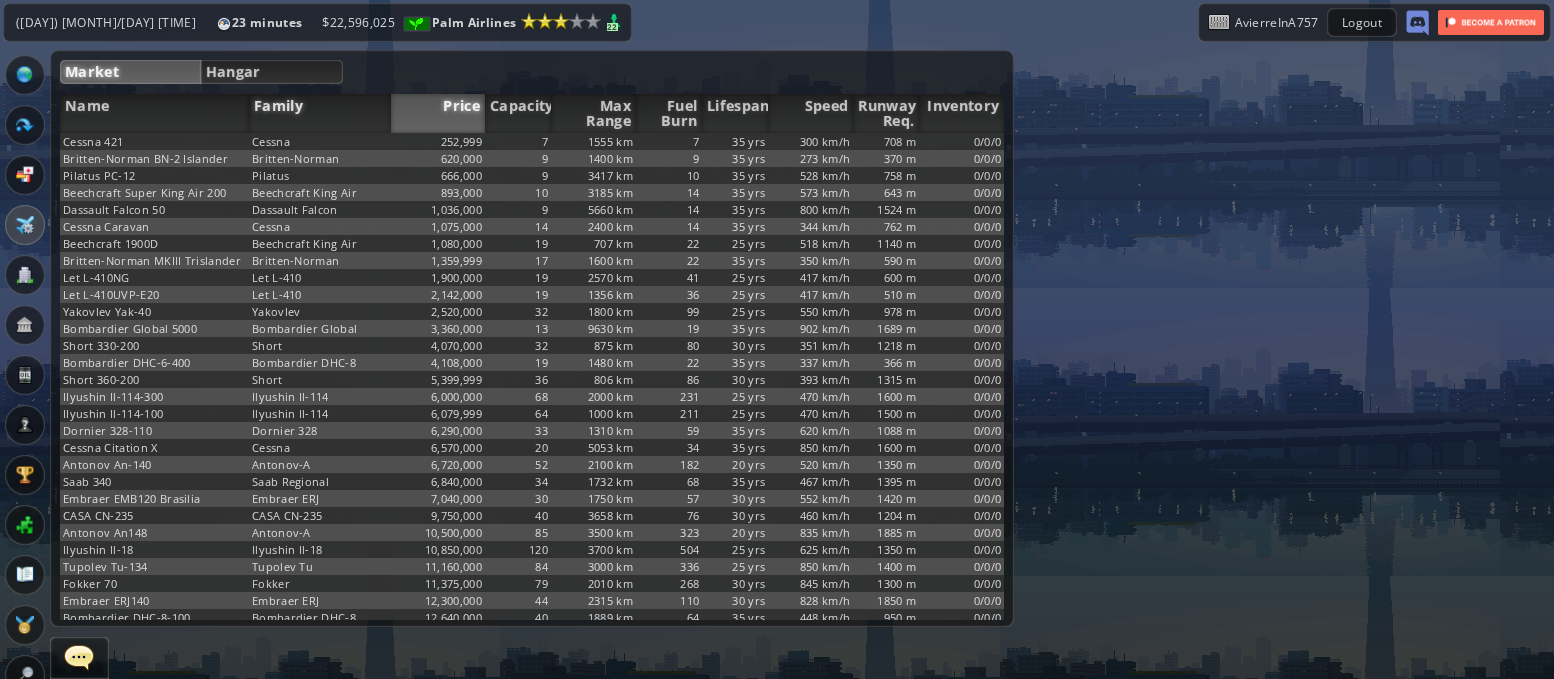 scroll, scrollTop: 0, scrollLeft: 0, axis: both 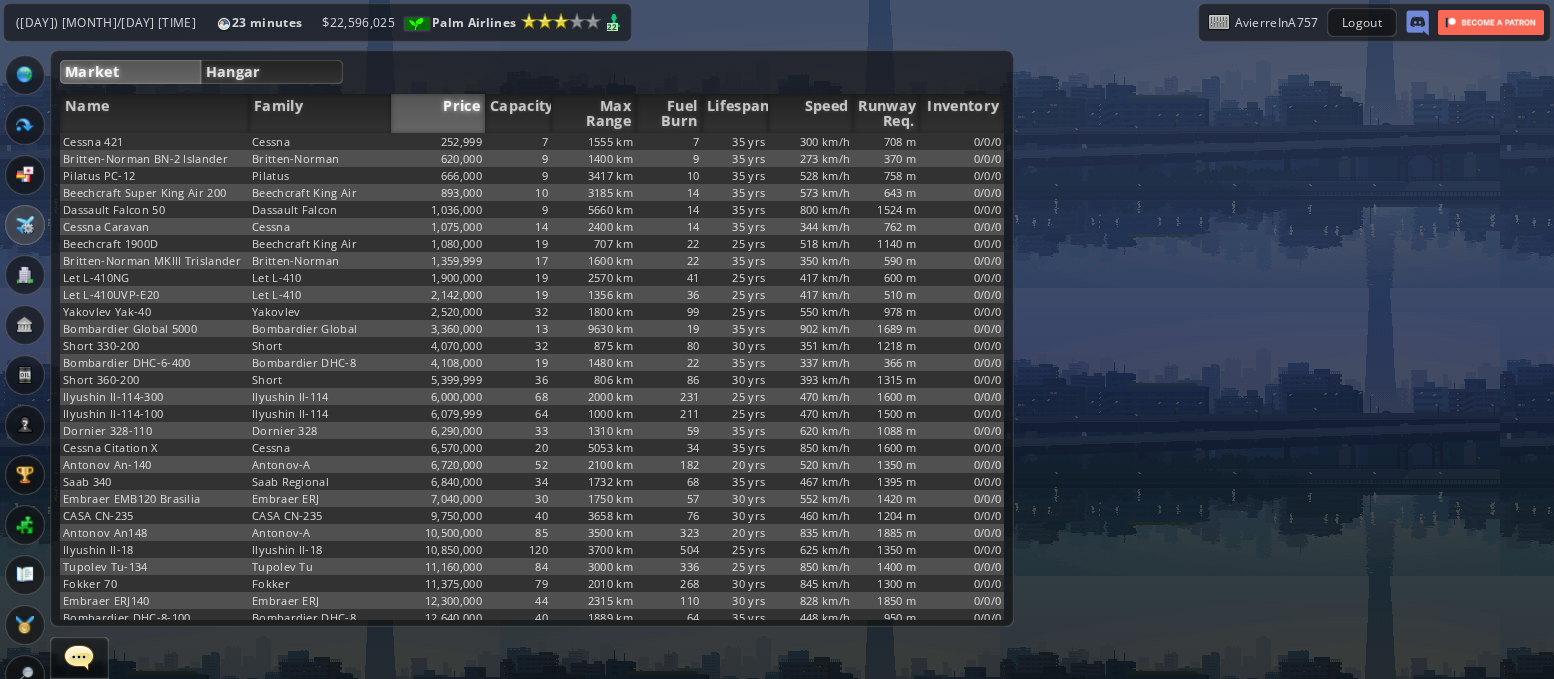 click on "Hangar" at bounding box center [272, 72] 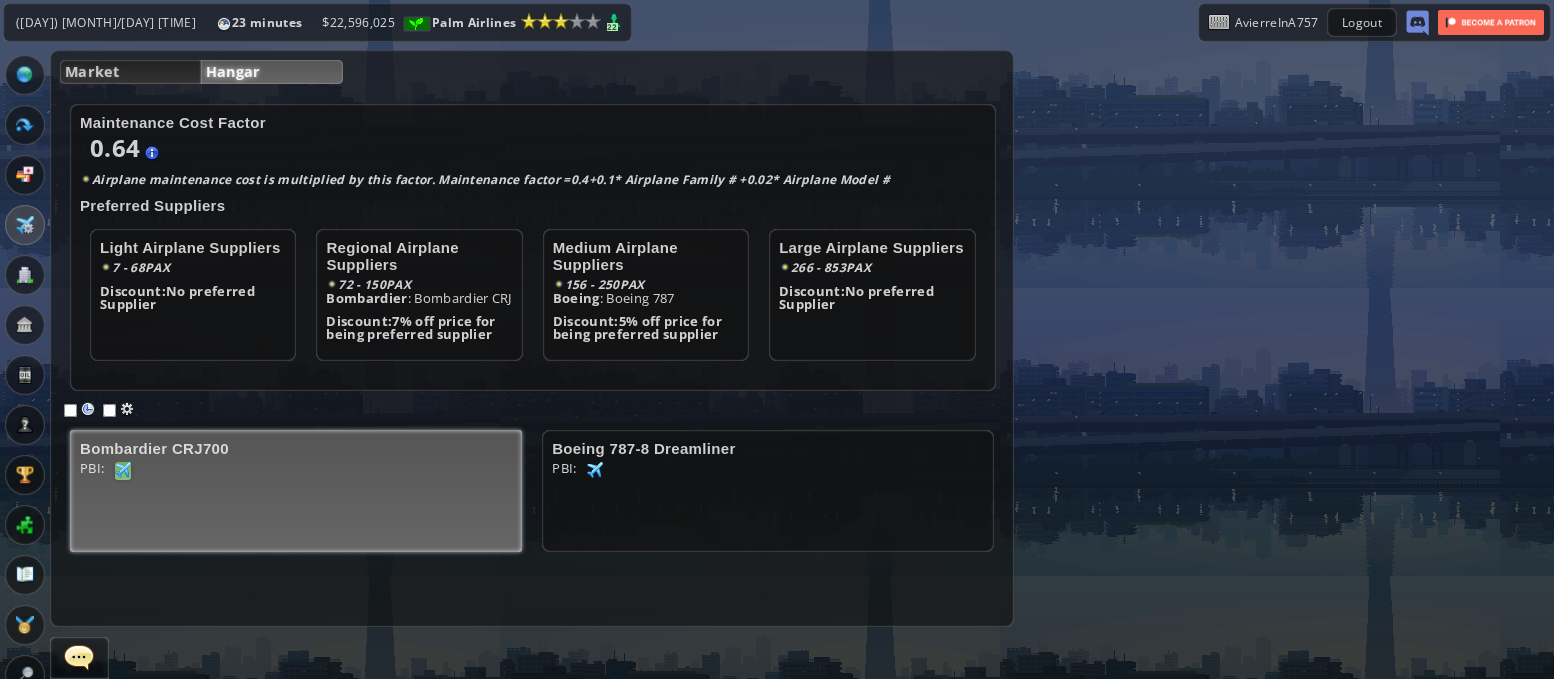 click at bounding box center [123, 470] 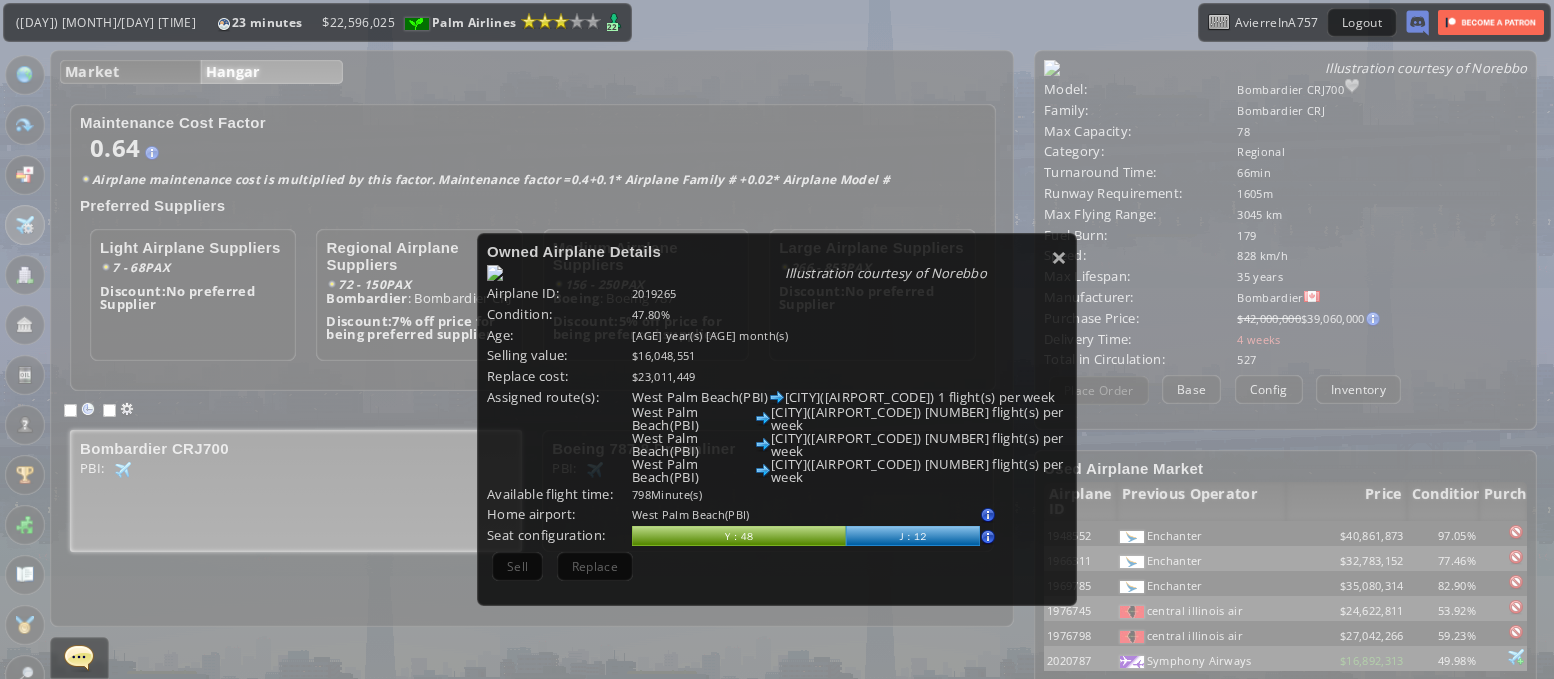 click on "×
Owned Airplane Details
Illustration courtesy of Norebbo
Airplane ID:
[NUMBER]
Condition:
[PERCENTAGE]%
Age:
[AGE] year(s) [AGE] month(s)
Deliver in:
Selling value:
$[AMOUNT]
Replace cost:
$[AMOUNT]
Assigned route(s):
[CITY]([AIRPORT_CODE]) [CITY]([AIRPORT_CODE]) [NUMBER] flight(s) per week [CITY]([AIRPORT_CODE]) [CITY]([AIRPORT_CODE]) [NUMBER] flight(s) per week [CITY]([AIRPORT_CODE]) [CITY]([AIRPORT_CODE]) [NUMBER] flight(s) per week [CITY]([AIRPORT_CODE]) [CITY]([AIRPORT_CODE]) [NUMBER] flight(s) per week
Available flight time:
[NUMBER]  Minute(s)
Home airport:
[CITY]([AIRPORT_CODE])
Change home airport
Cannot change home airport with active route(s)" at bounding box center [777, 419] 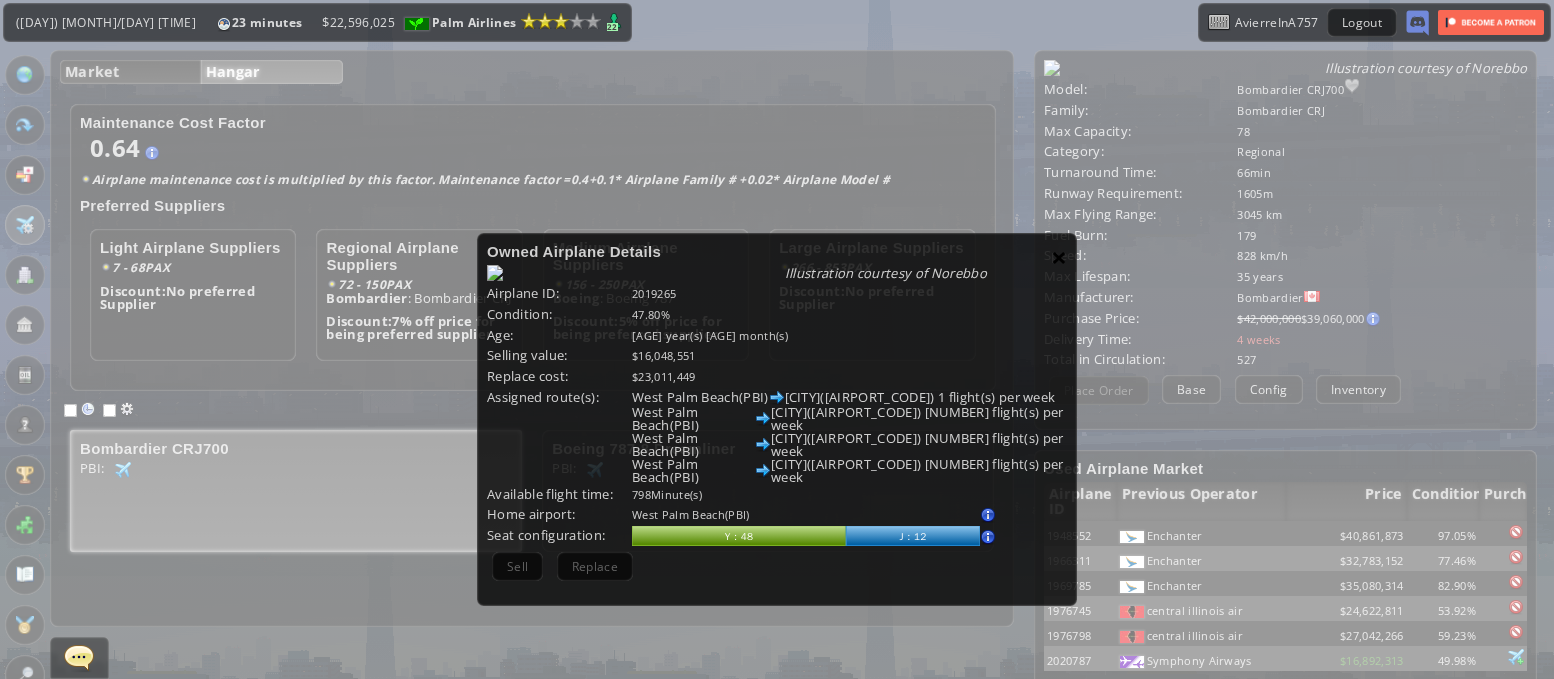 click on "×" at bounding box center [1059, 257] 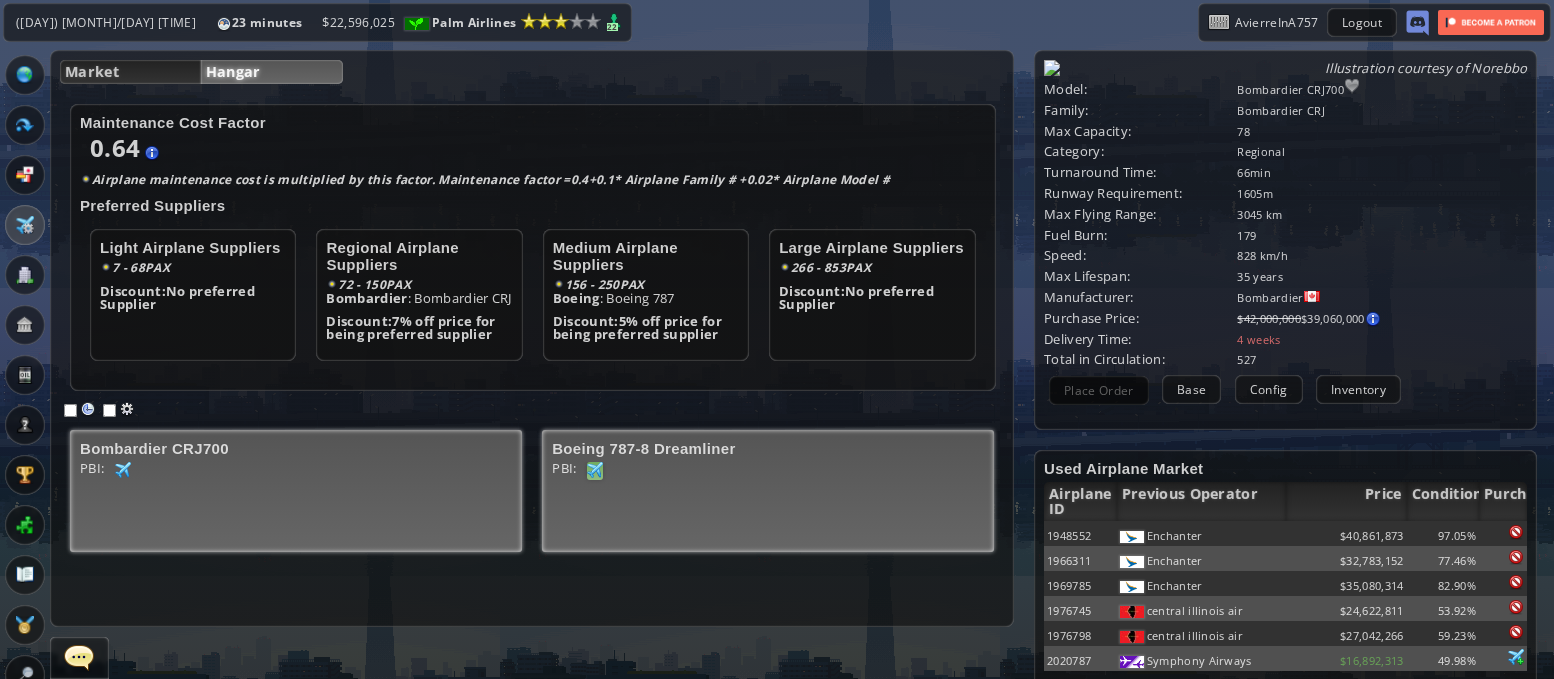 click at bounding box center (123, 470) 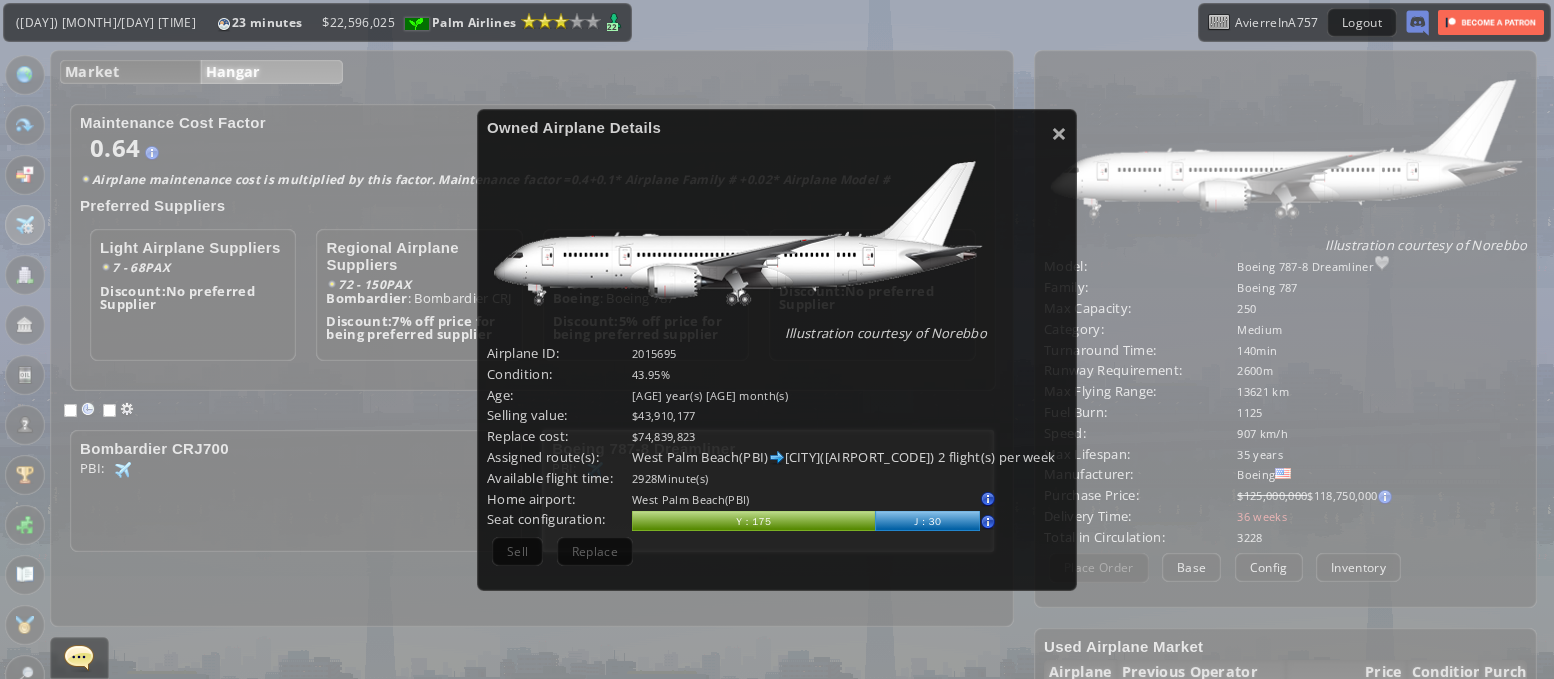 scroll, scrollTop: 126, scrollLeft: 0, axis: vertical 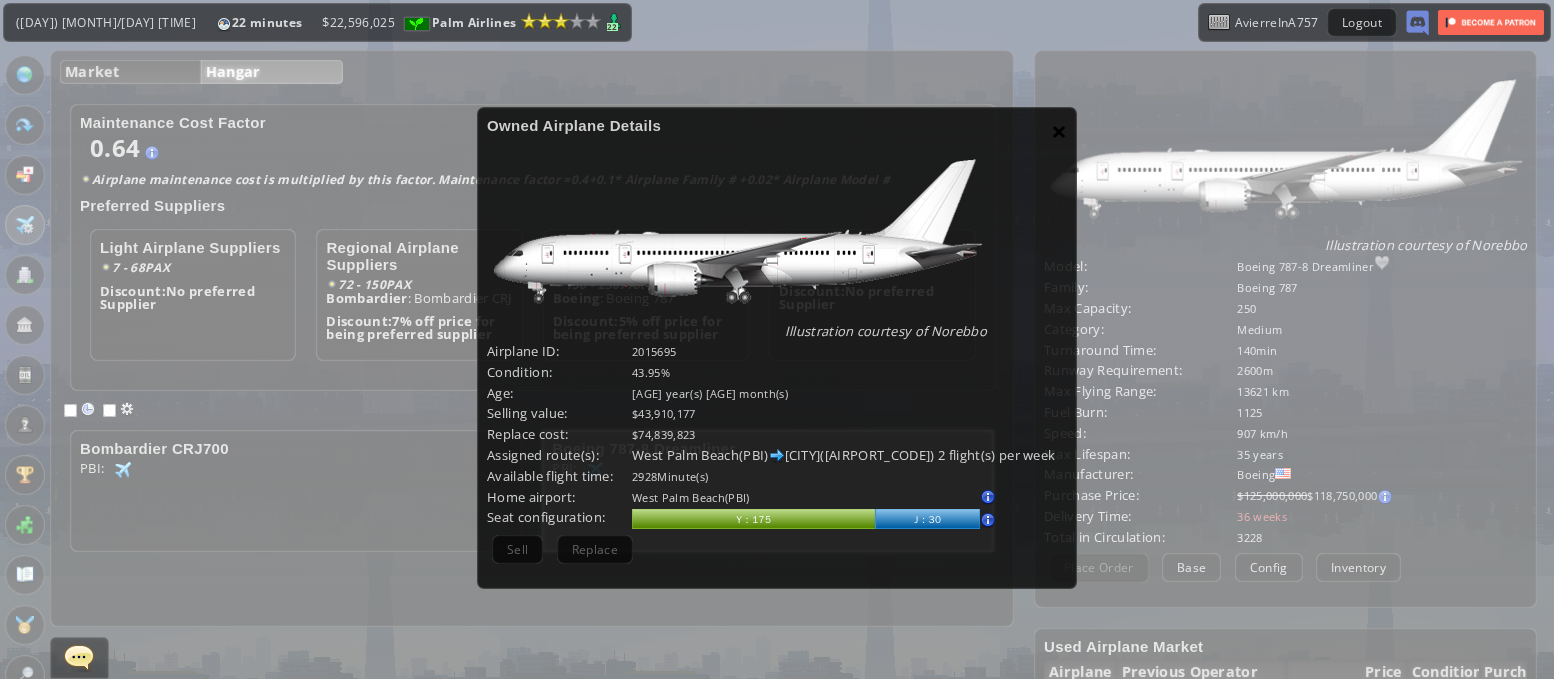 click on "×" at bounding box center (1059, 131) 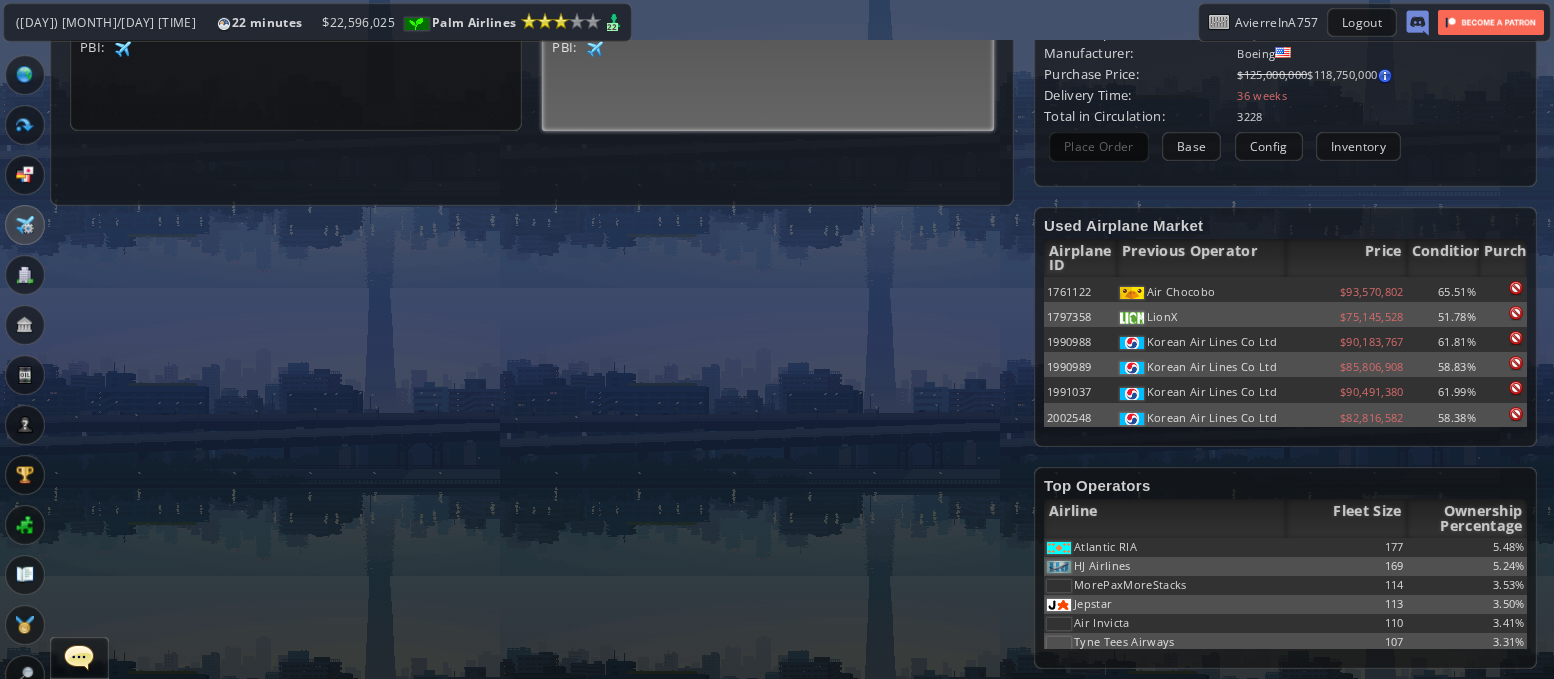 scroll, scrollTop: 0, scrollLeft: 0, axis: both 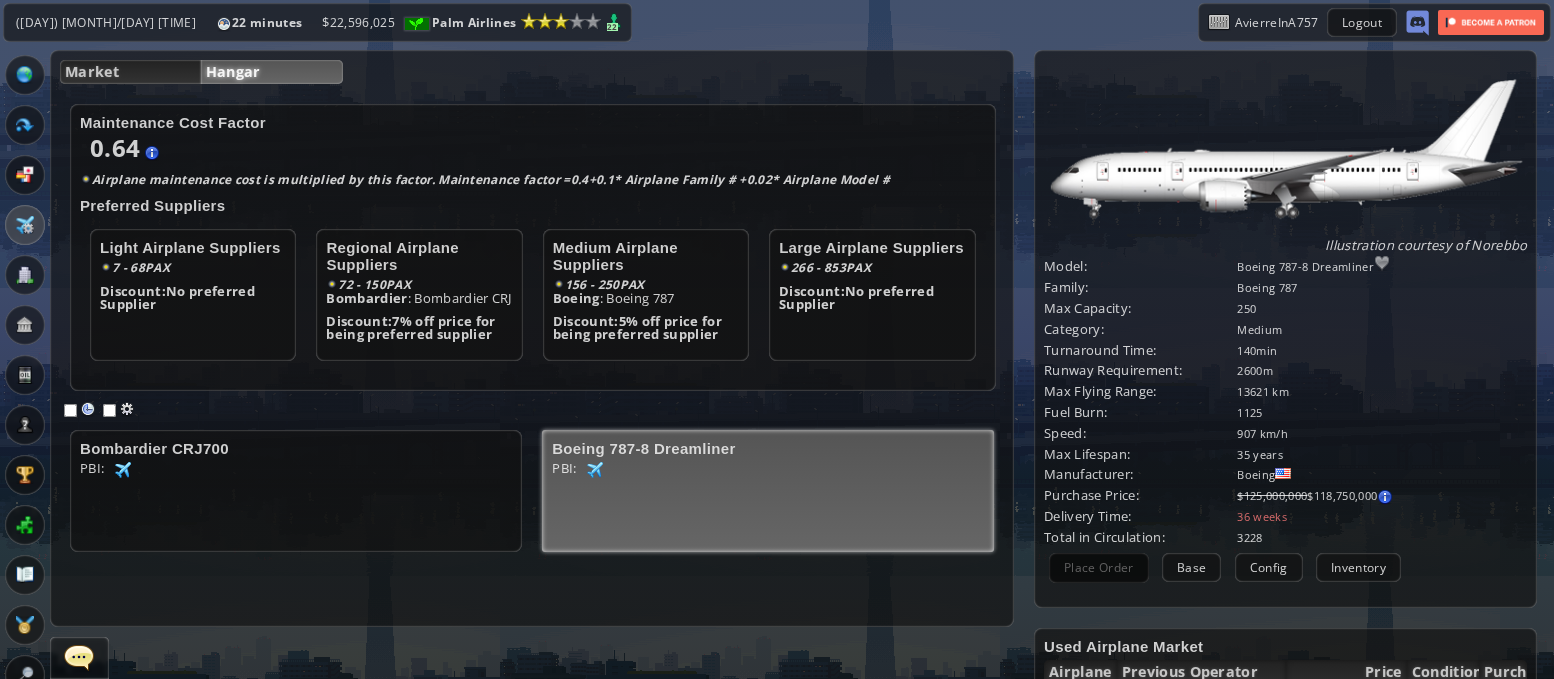 click on "Office" at bounding box center [25, 275] 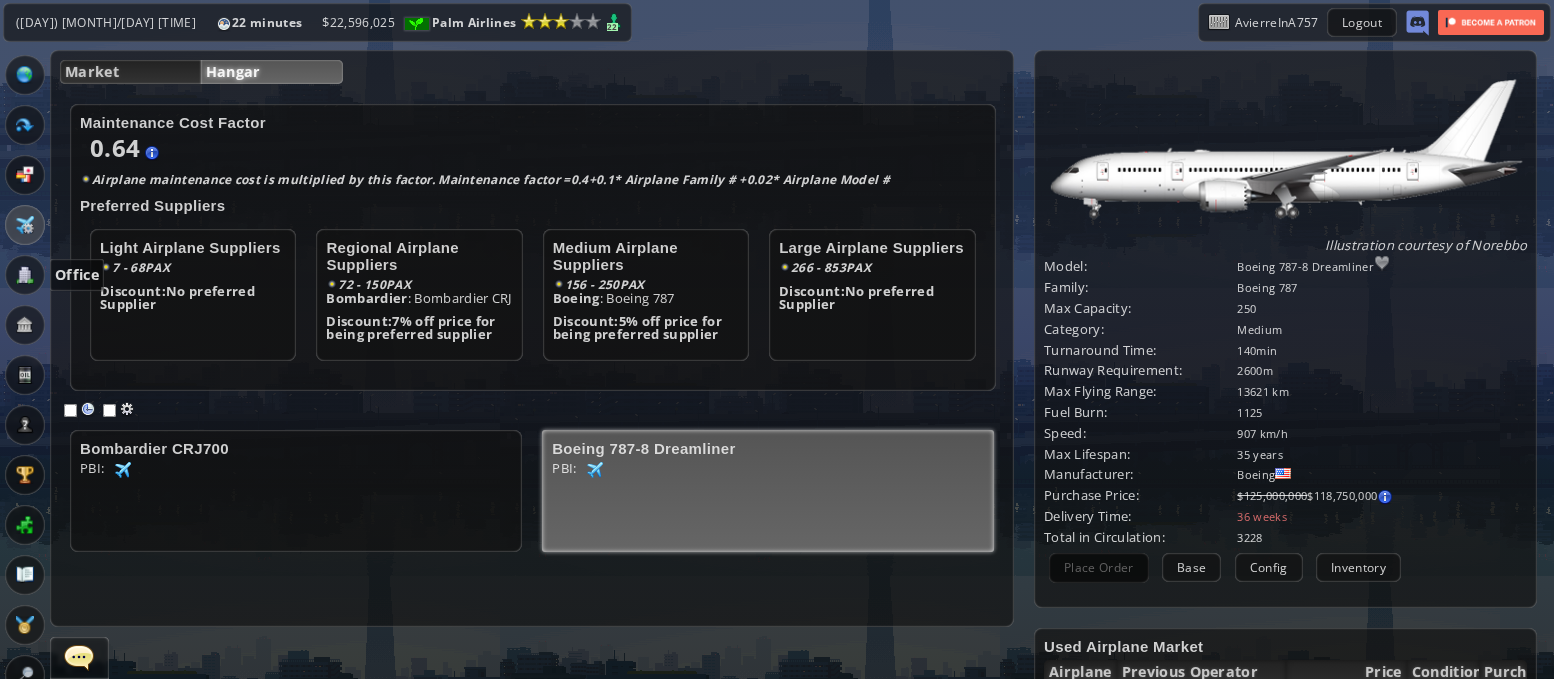 click at bounding box center [25, 275] 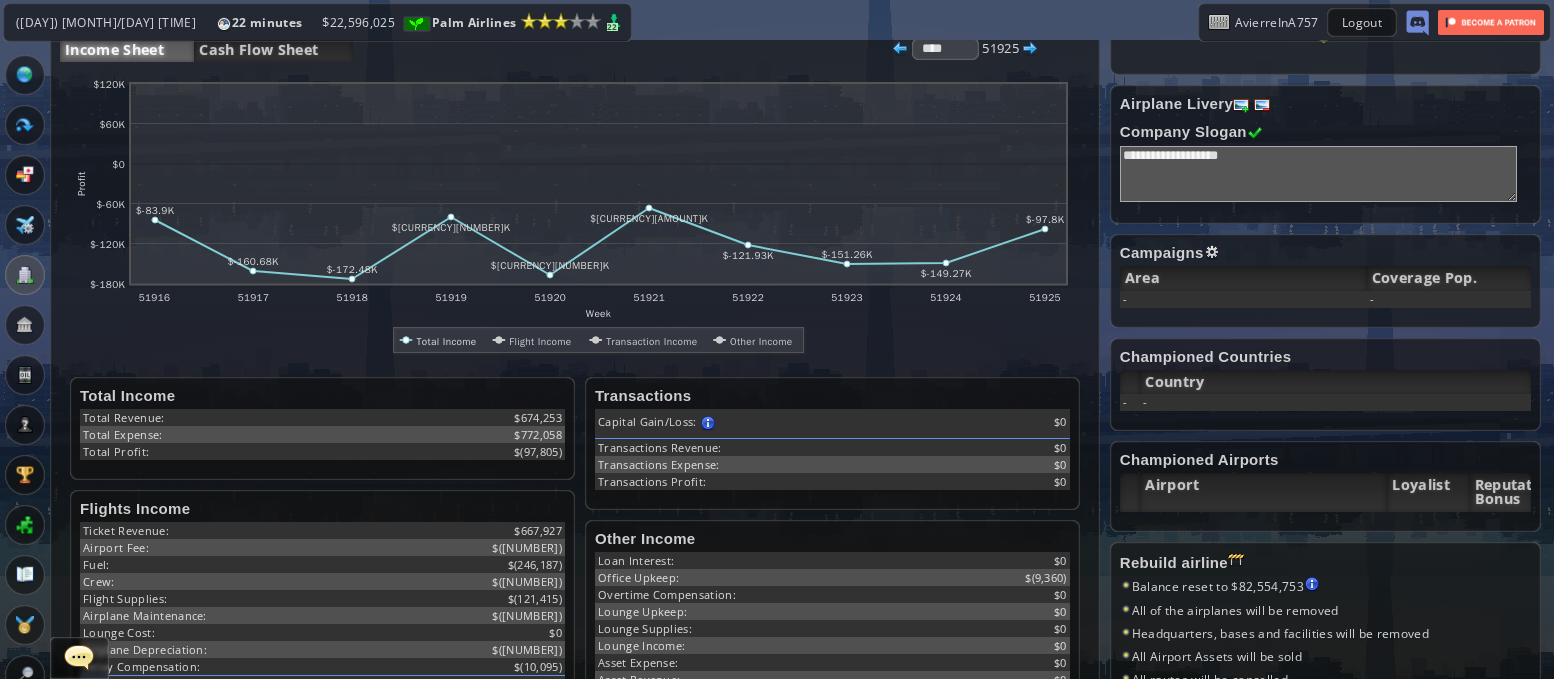 scroll, scrollTop: 0, scrollLeft: 0, axis: both 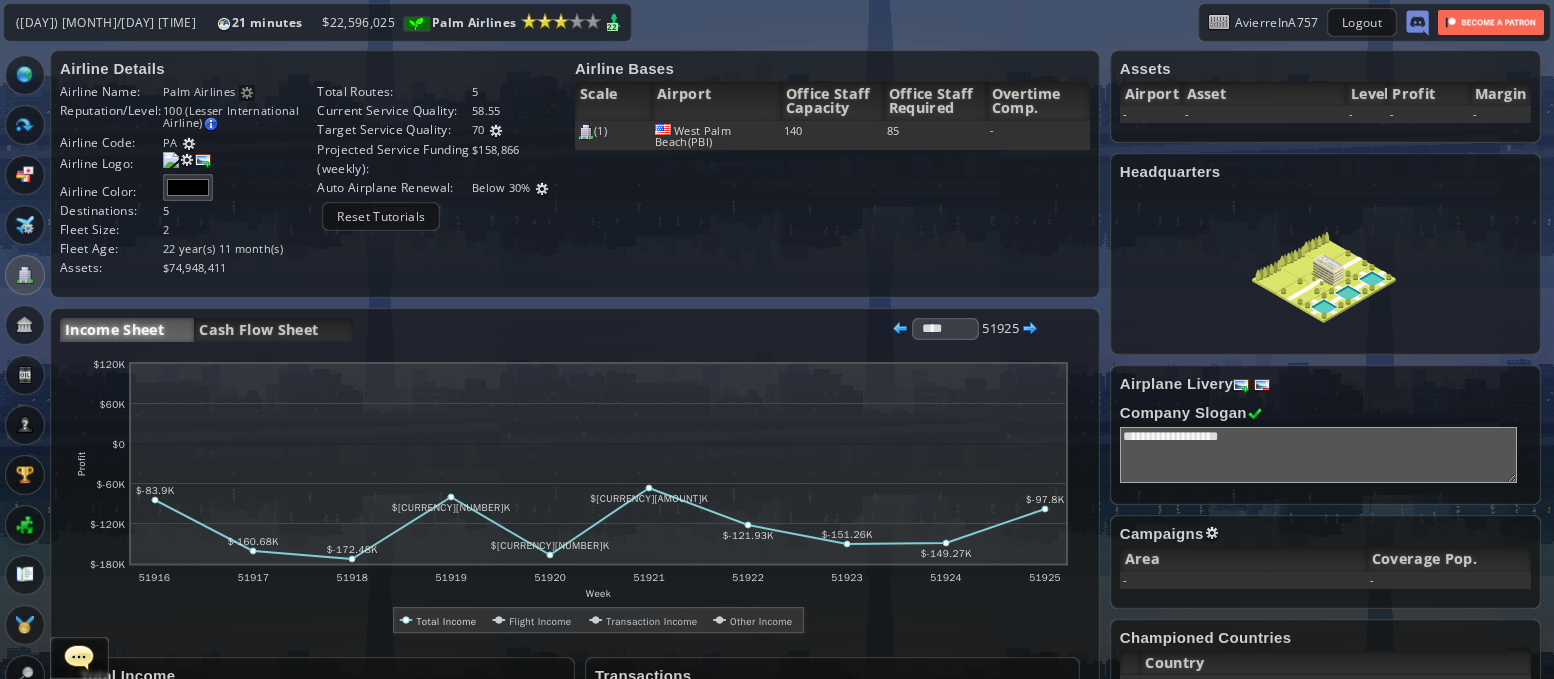 click at bounding box center (25, 125) 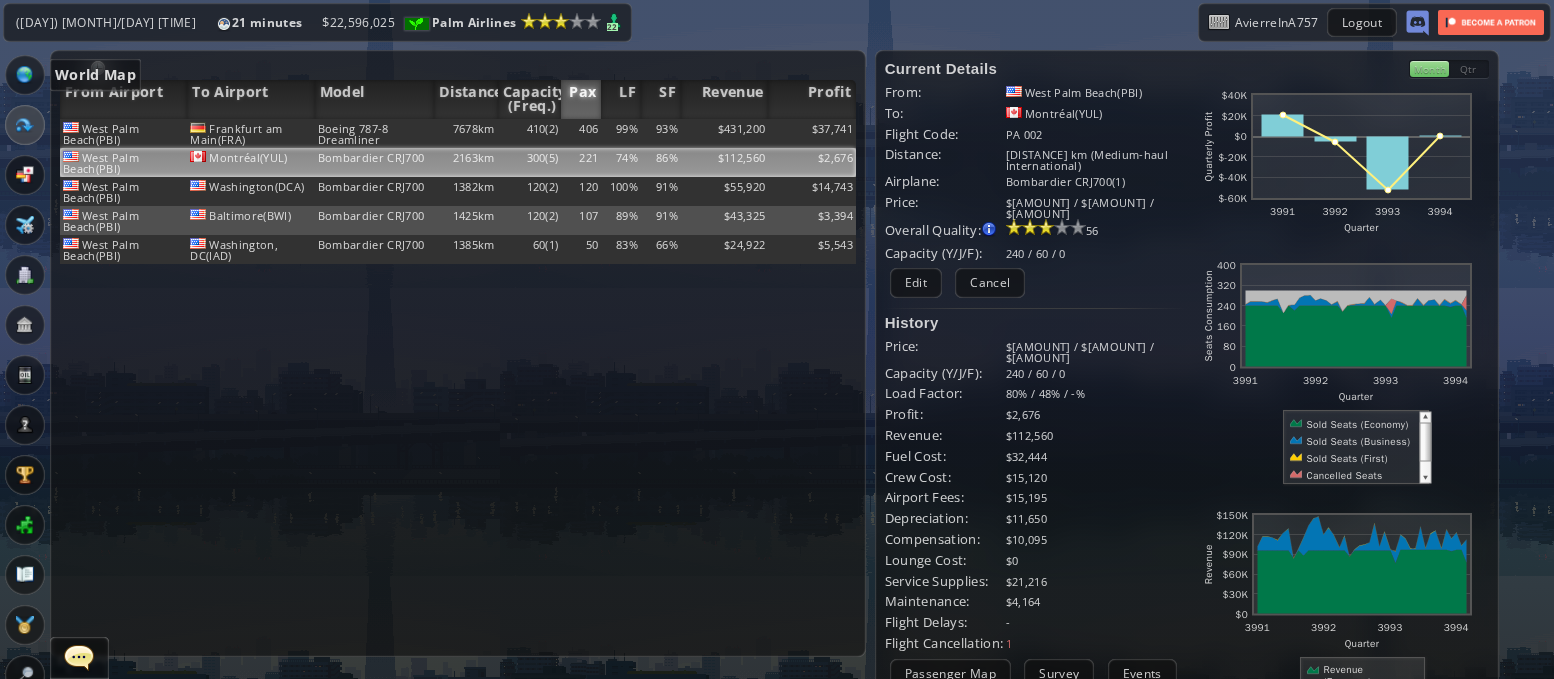 click at bounding box center (25, 75) 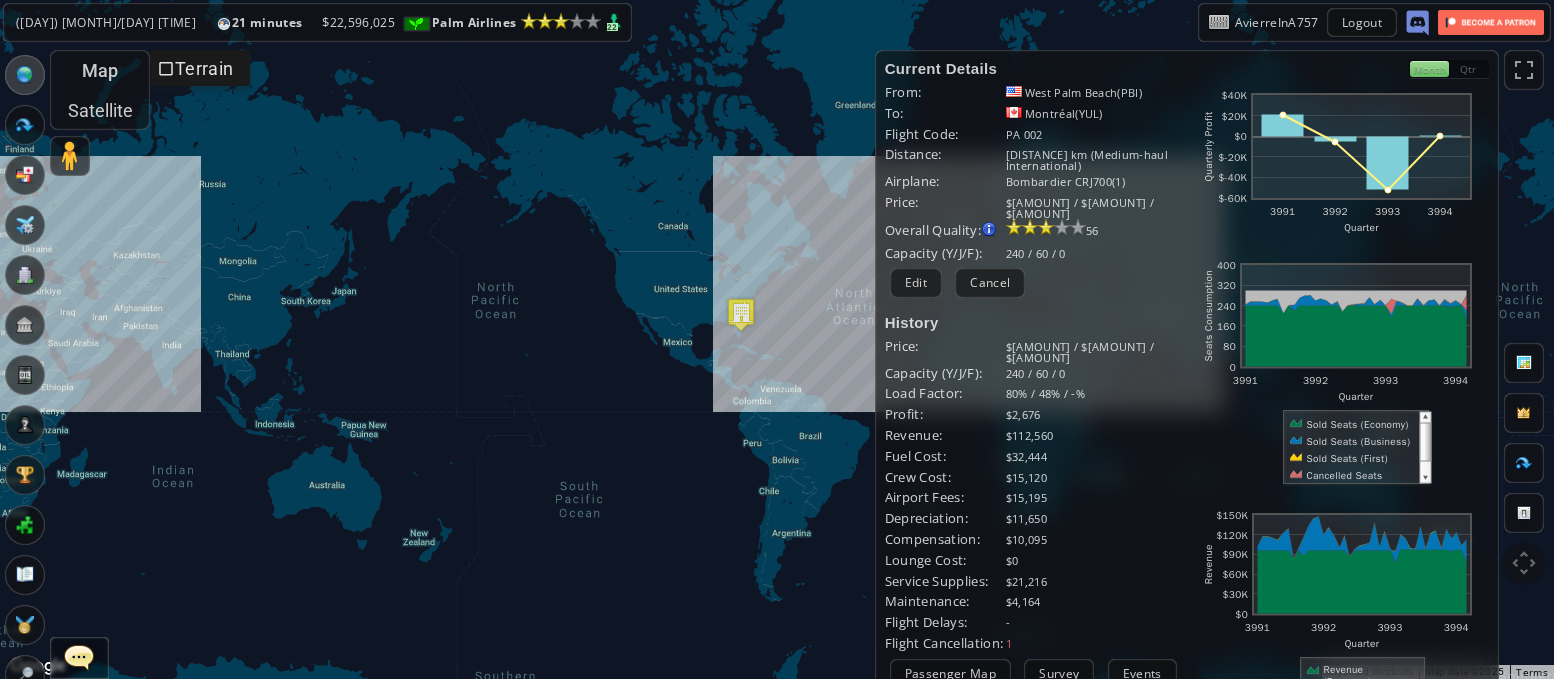 drag, startPoint x: 440, startPoint y: 277, endPoint x: 376, endPoint y: 268, distance: 64.629715 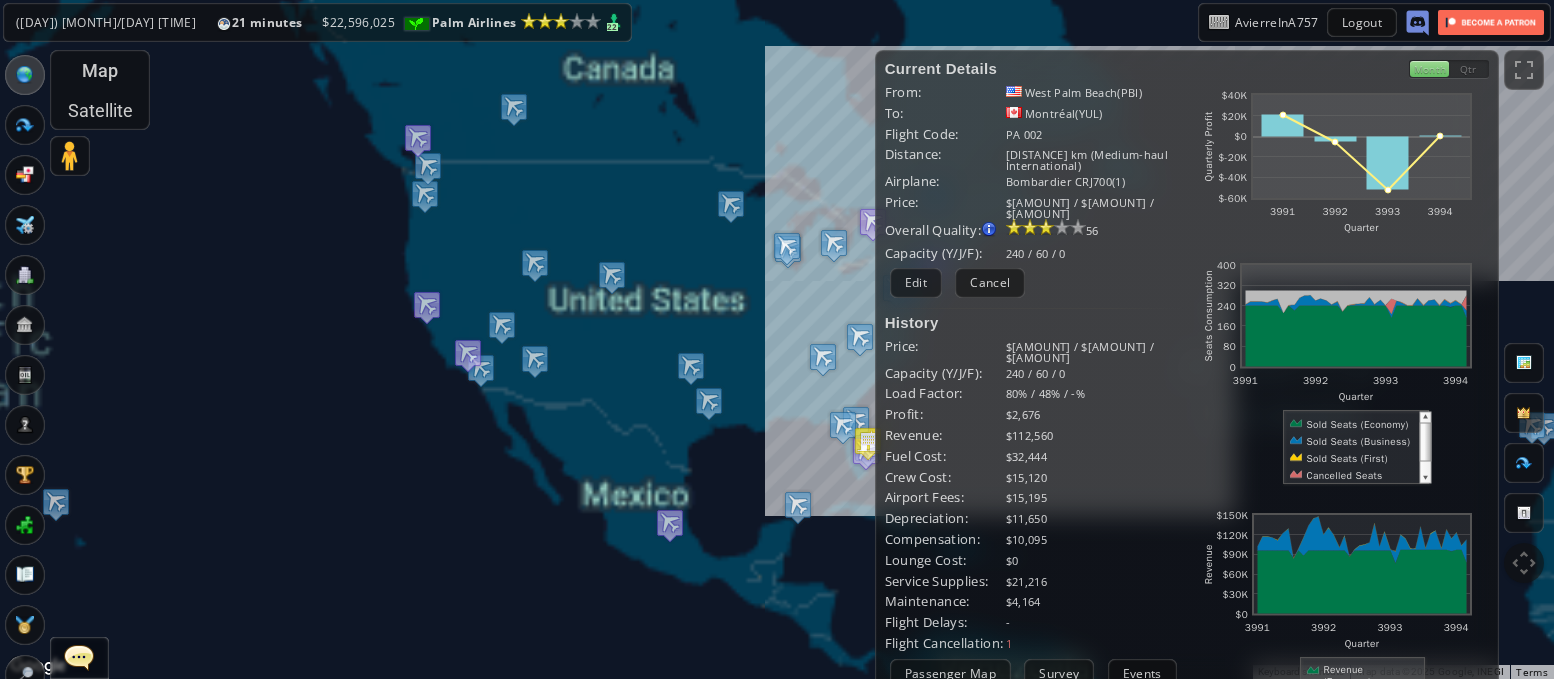drag, startPoint x: 705, startPoint y: 278, endPoint x: 537, endPoint y: 272, distance: 168.1071 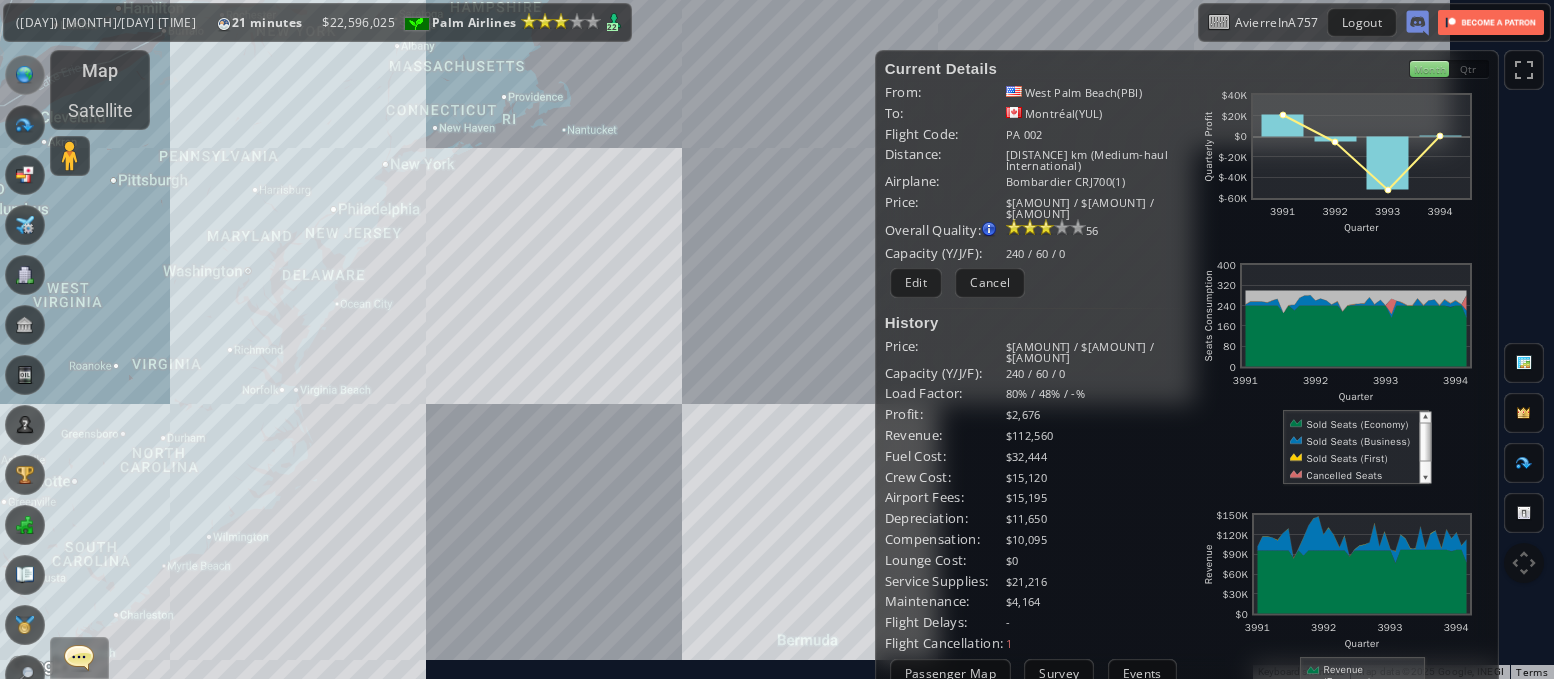 drag, startPoint x: 498, startPoint y: 292, endPoint x: 556, endPoint y: 297, distance: 58.21512 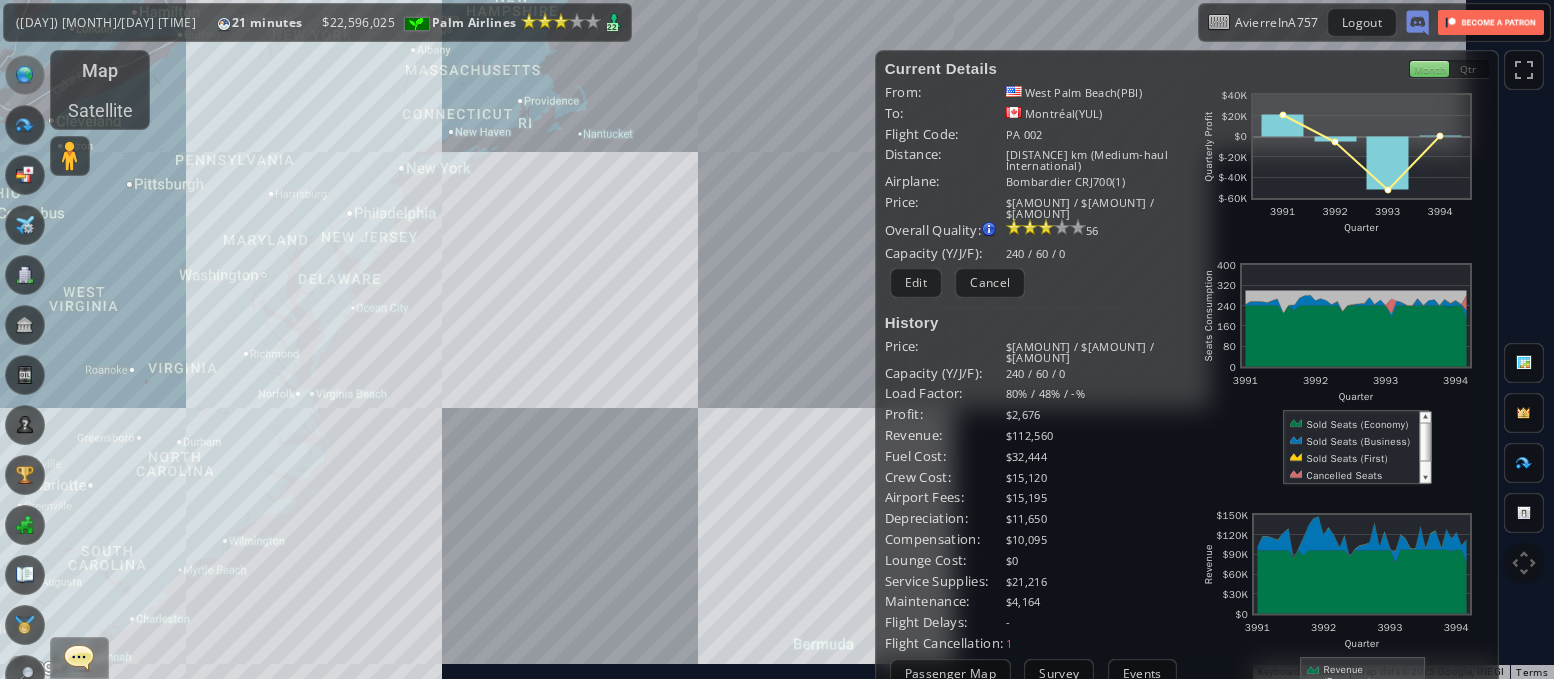 click on "To navigate, press the arrow keys." at bounding box center (777, 339) 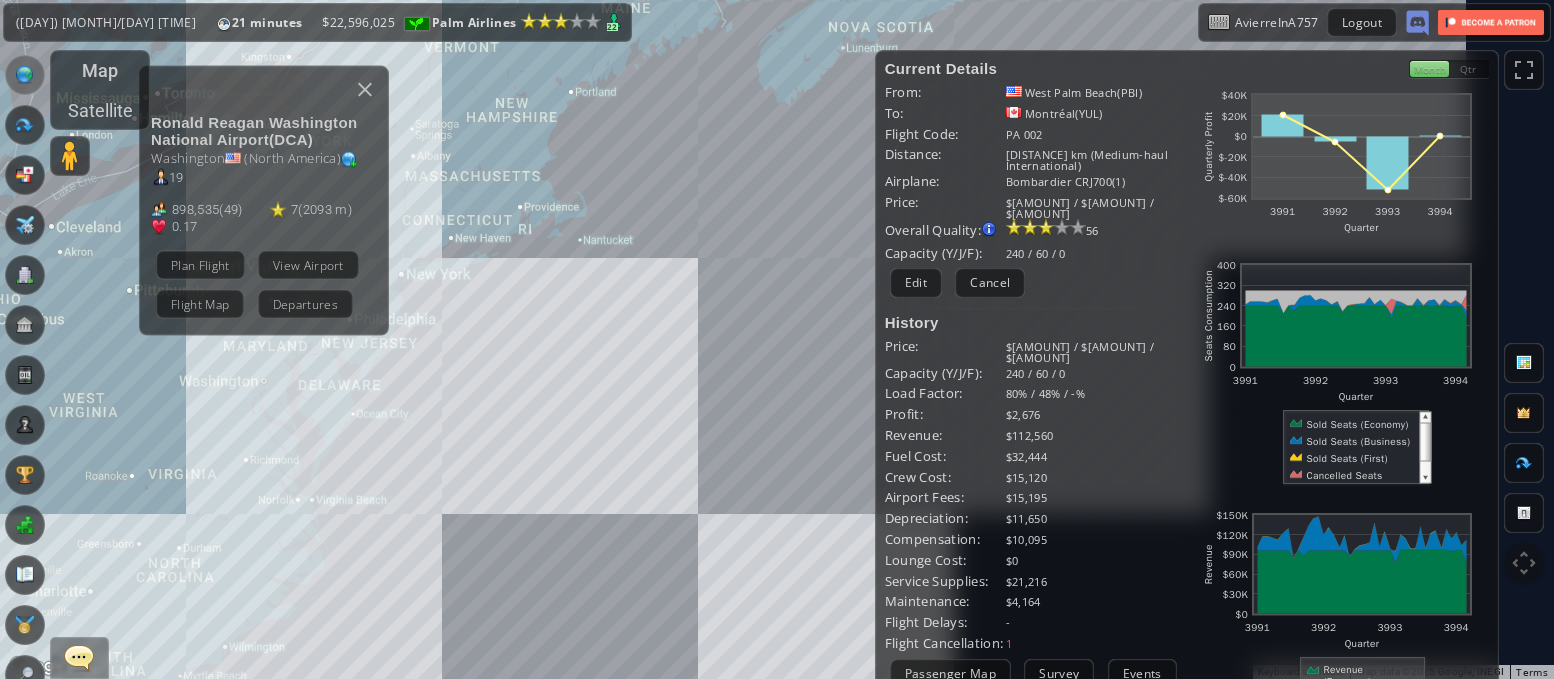 drag, startPoint x: 401, startPoint y: 352, endPoint x: 445, endPoint y: 159, distance: 197.95201 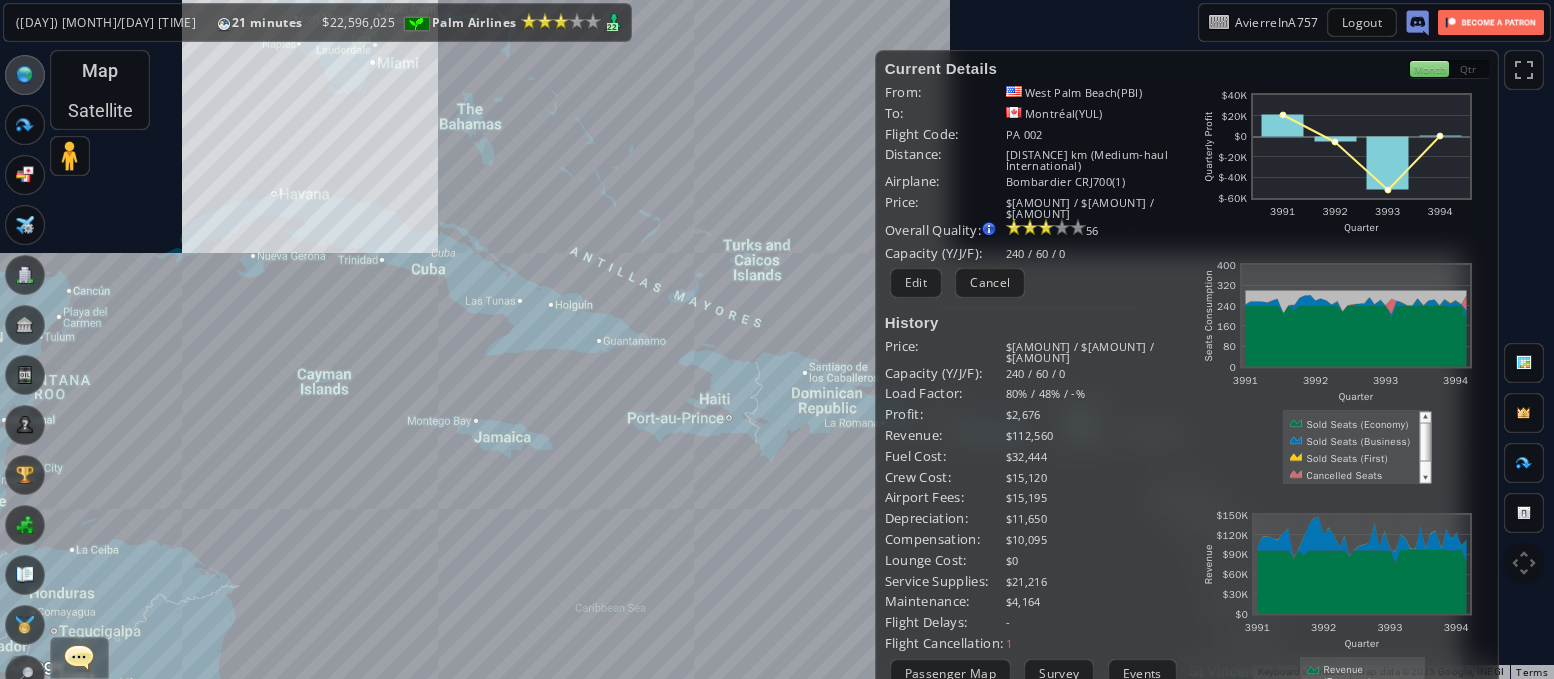 drag, startPoint x: 390, startPoint y: 297, endPoint x: 440, endPoint y: 462, distance: 172.4094 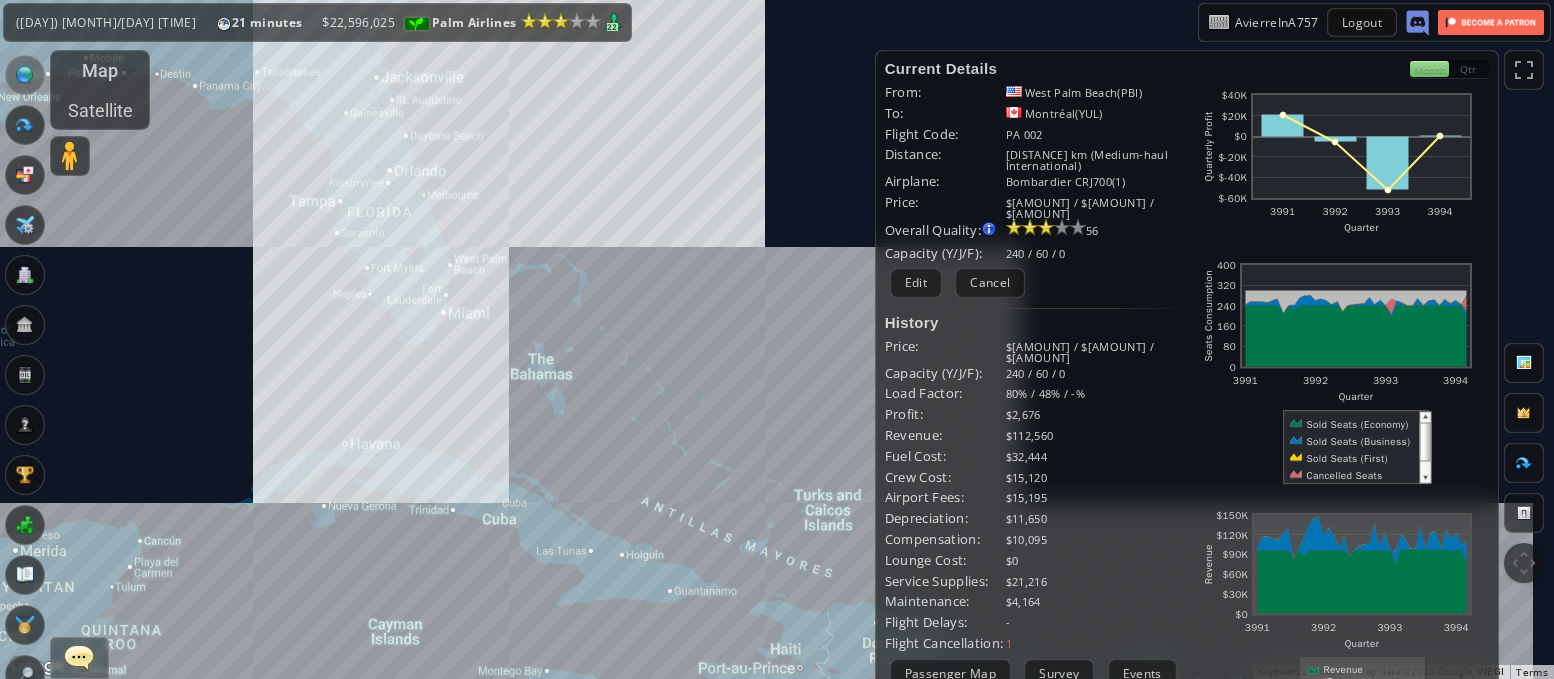 click on "To navigate, press the arrow keys.
[AIRPORT_NAME]  ( [AIRPORT_CODE] )
[CITY]  ( North America )
[NUMBER]
[NUMBER]  ( [NUMBER] )
[NUMBER]  ( [NUMBER] m )
[DECIMAL]
Plan Flight
View Airport
Flight Map
Departures" at bounding box center (777, 339) 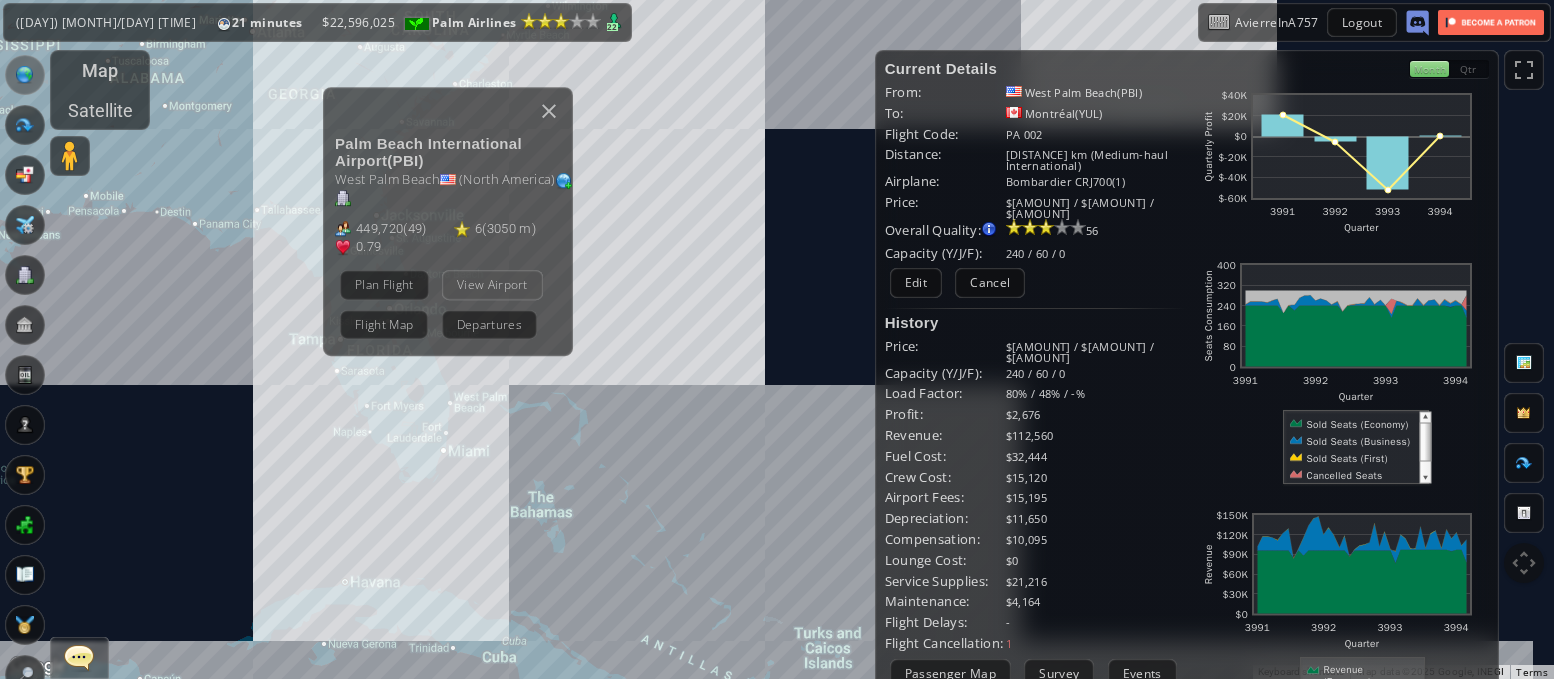 click on "View Airport" at bounding box center (492, 284) 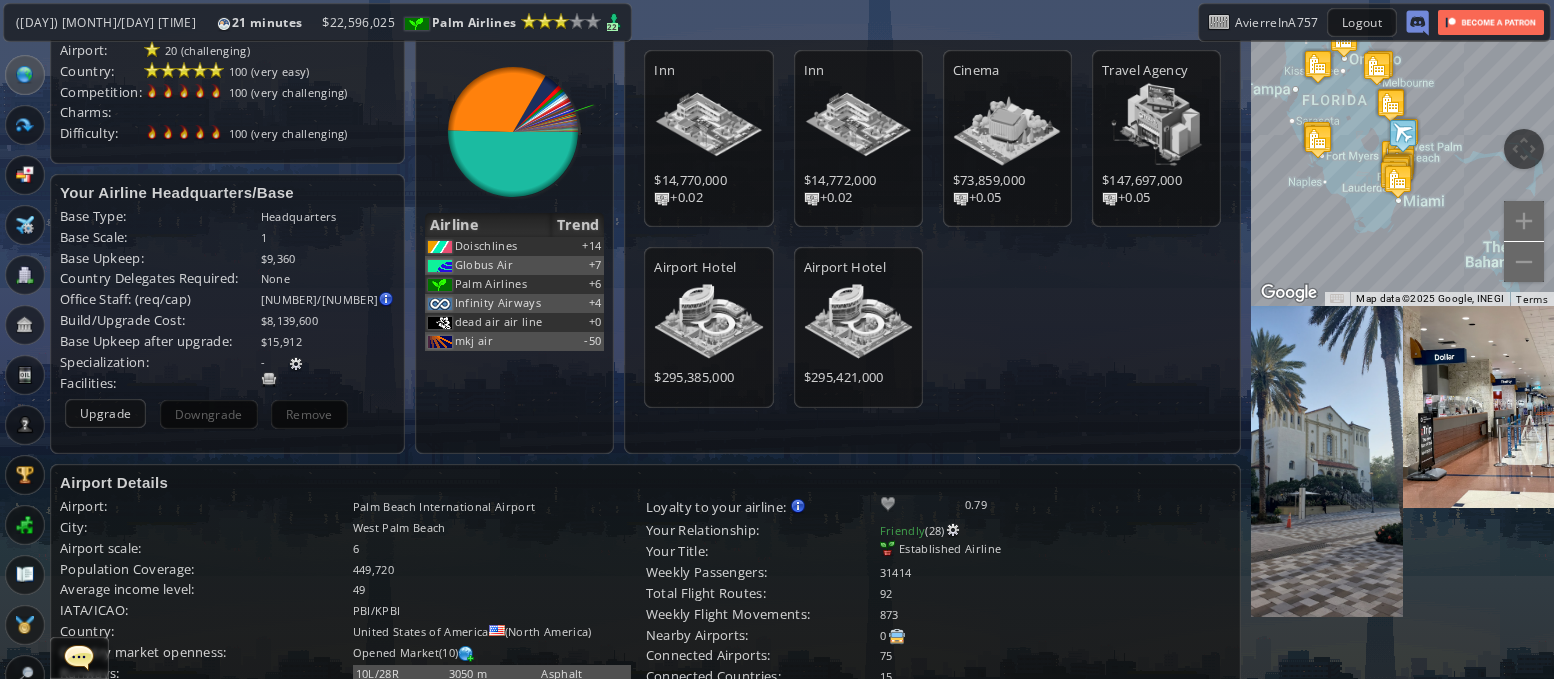scroll, scrollTop: 0, scrollLeft: 0, axis: both 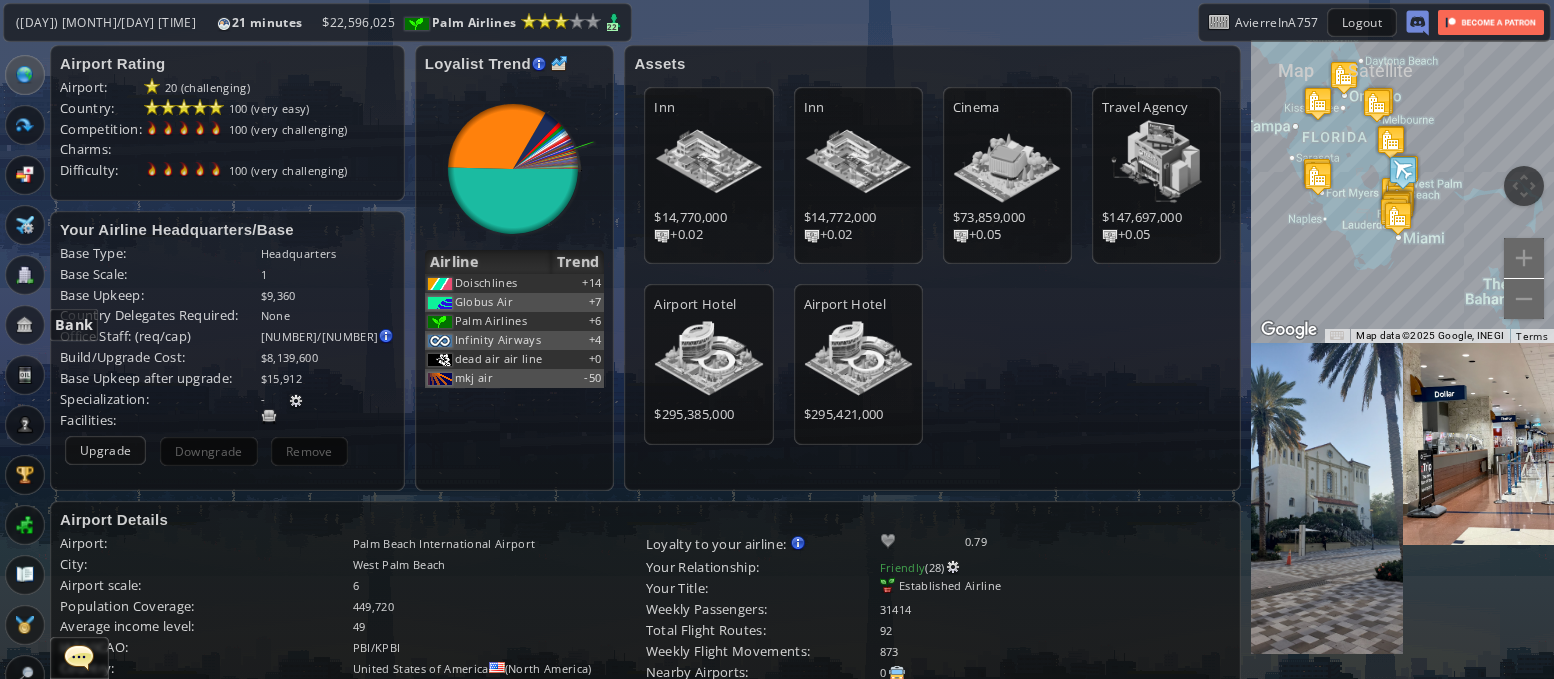 click at bounding box center (25, 325) 